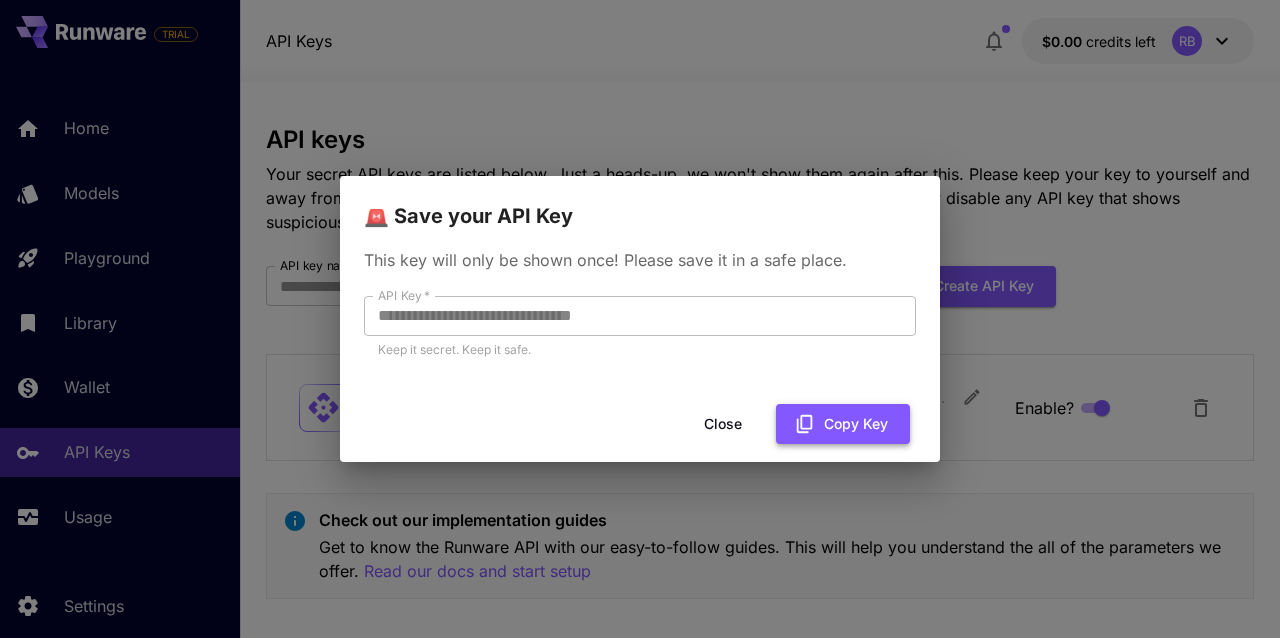 scroll, scrollTop: 0, scrollLeft: 0, axis: both 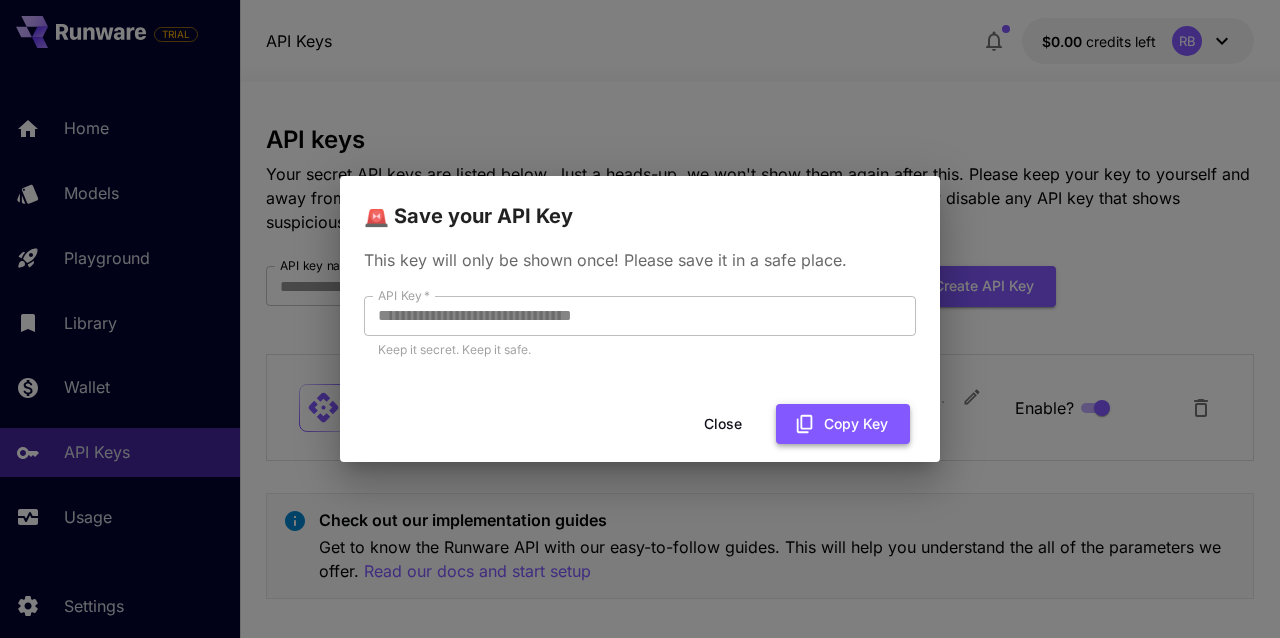 click on "Copy Key" at bounding box center (843, 424) 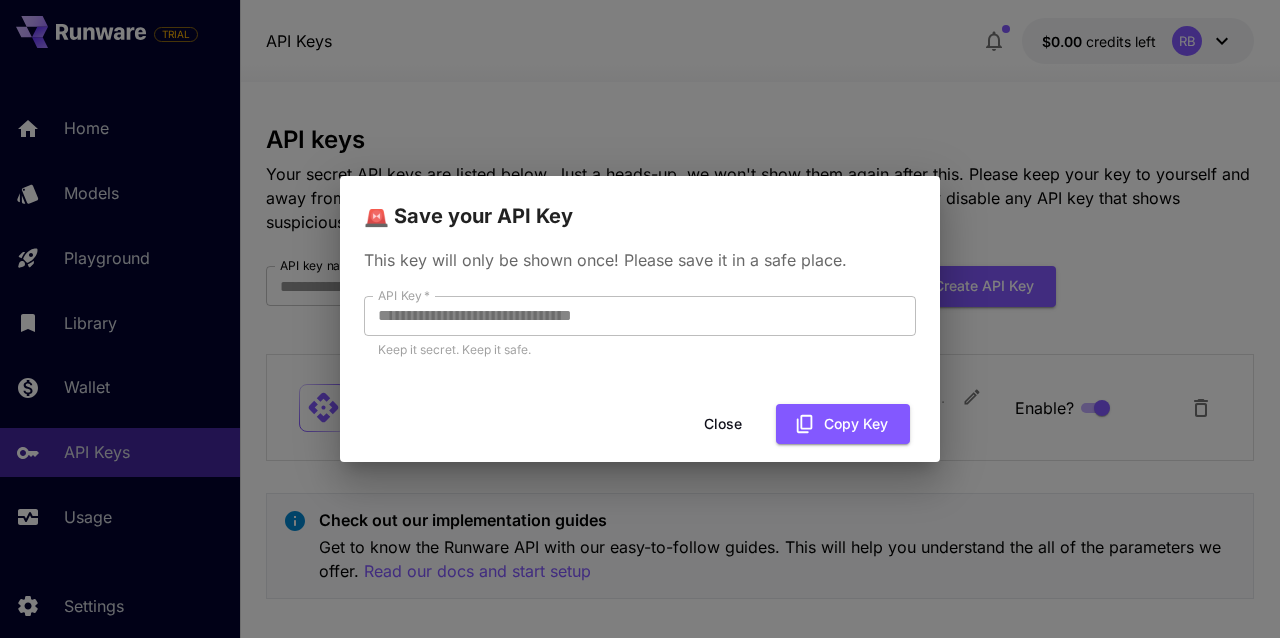 click on "🚨 Save your API Key" at bounding box center (640, 204) 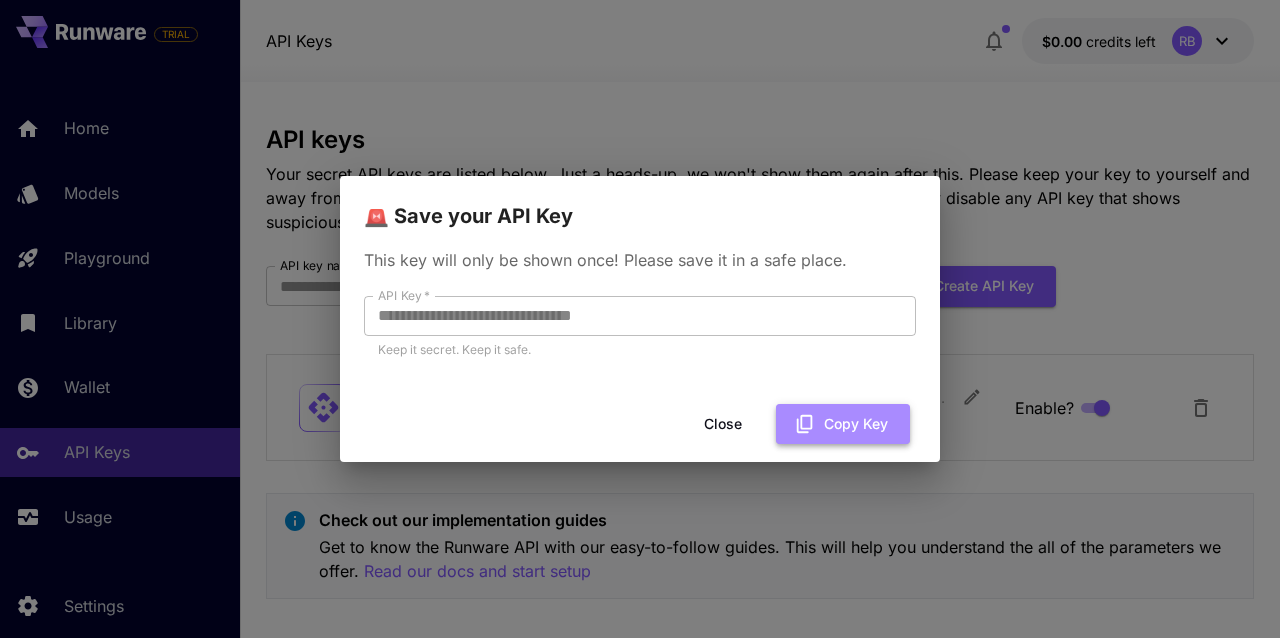 click 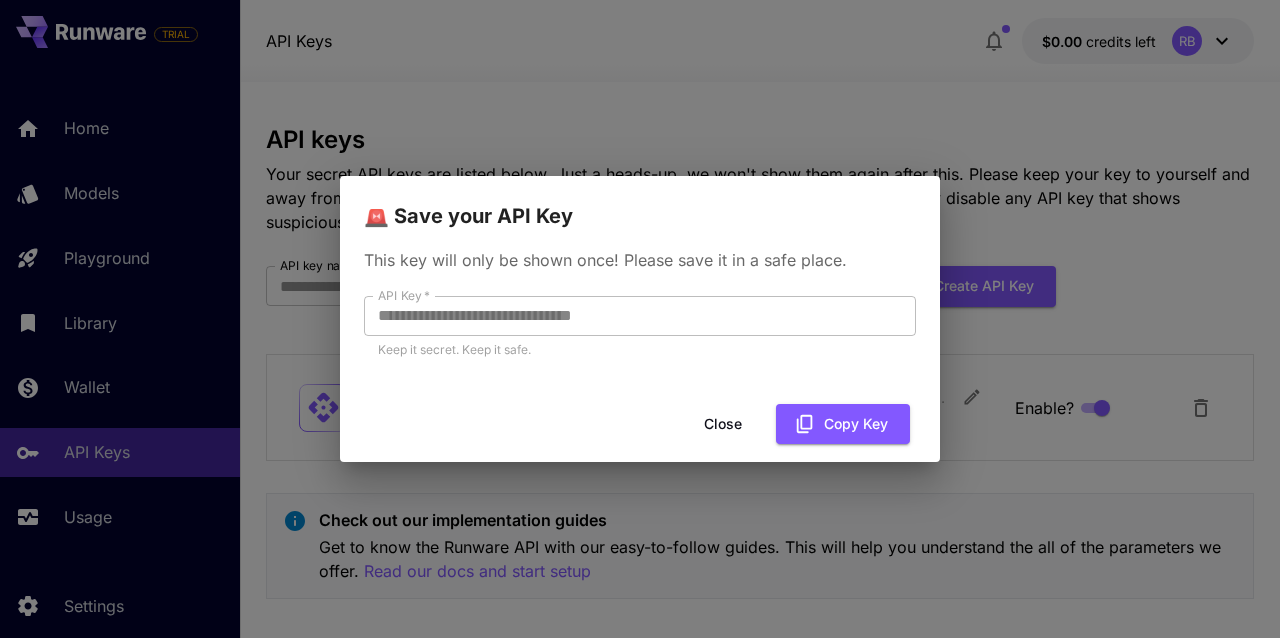 click on "Close" at bounding box center [723, 424] 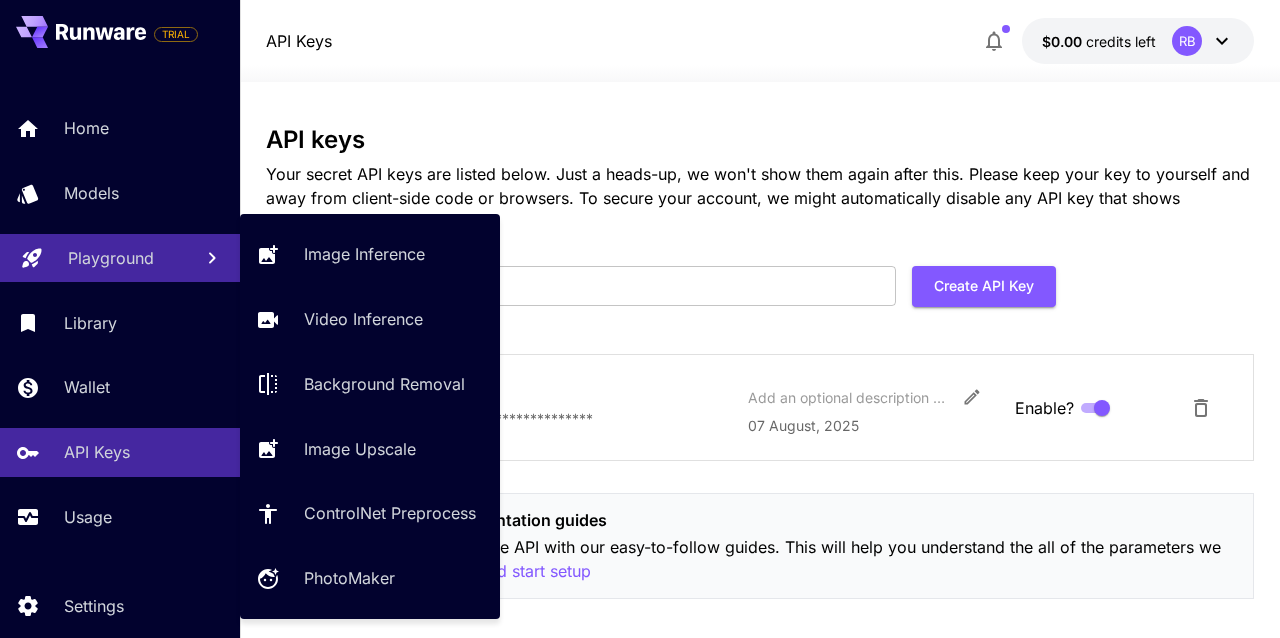 click on "Playground" at bounding box center [111, 258] 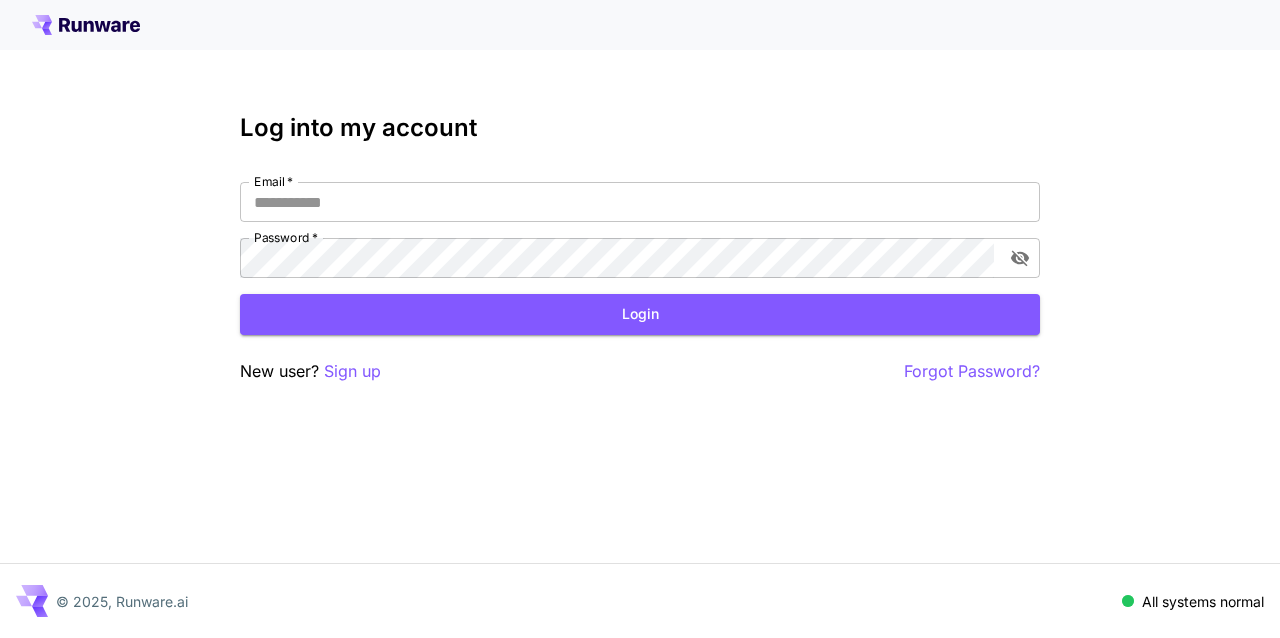 type on "**********" 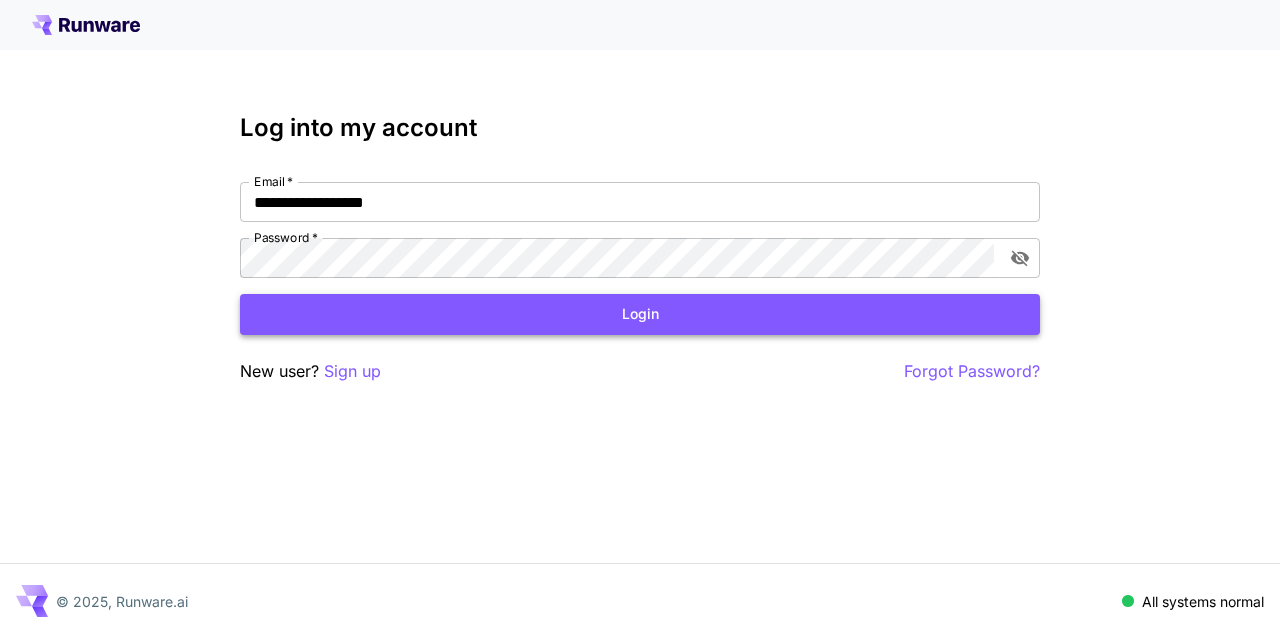 click on "Login" at bounding box center [640, 314] 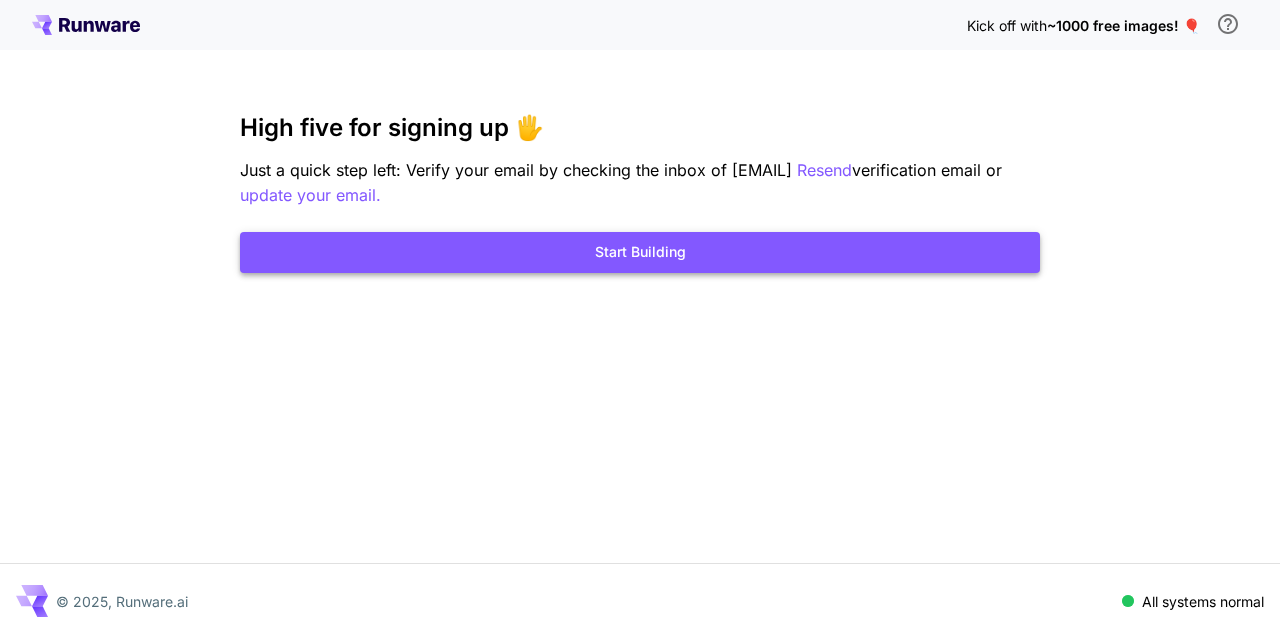 click on "Start Building" at bounding box center (640, 252) 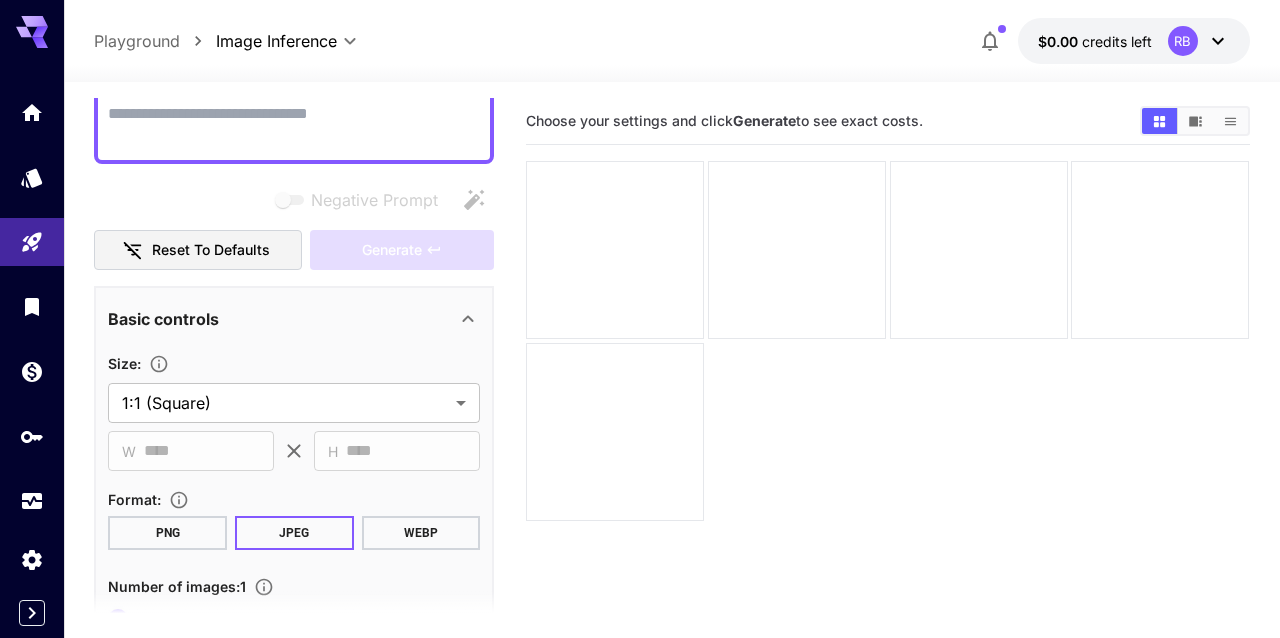 scroll, scrollTop: 179, scrollLeft: 0, axis: vertical 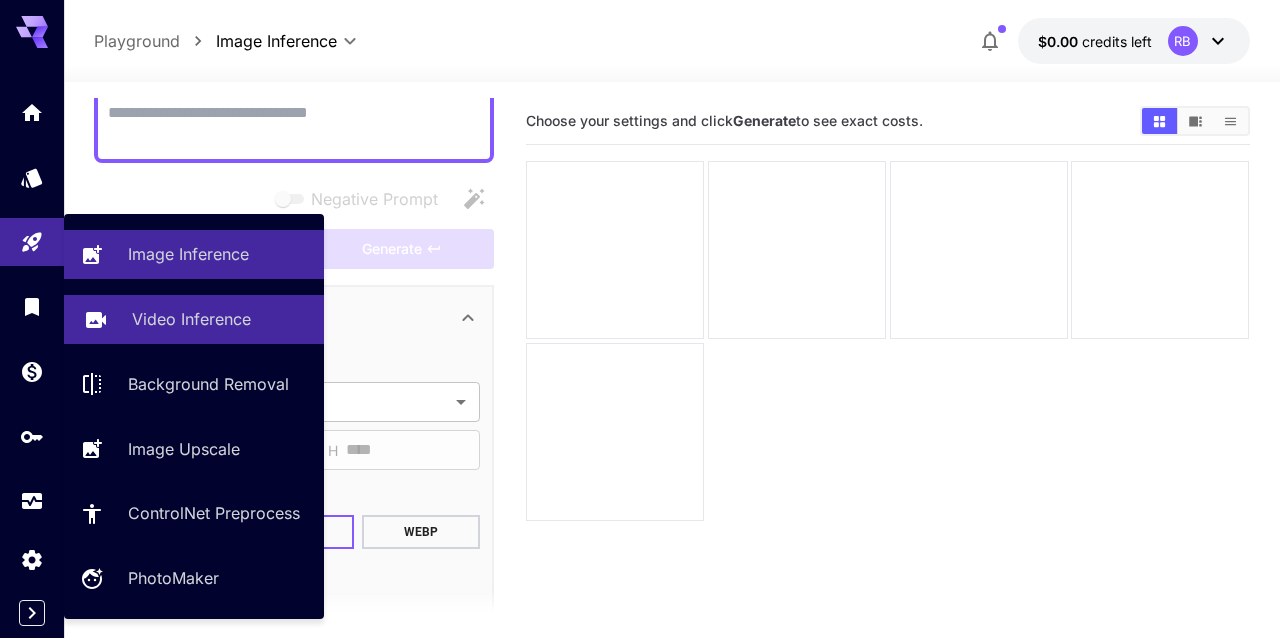 click on "Video Inference" at bounding box center [191, 319] 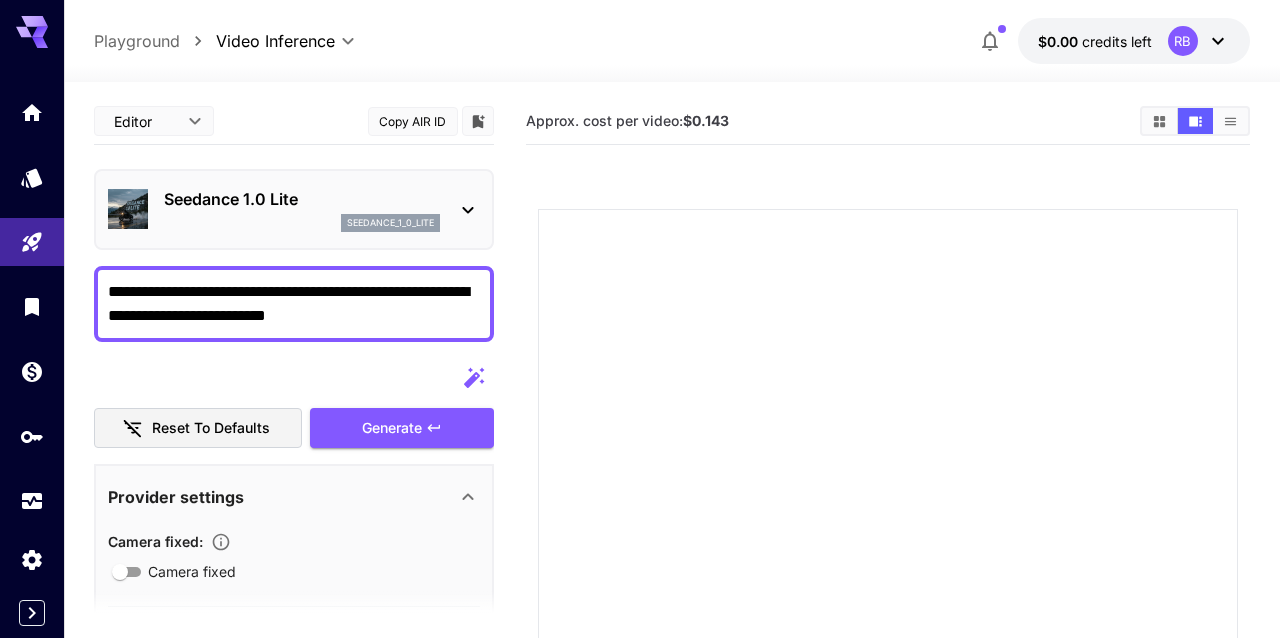 type on "**********" 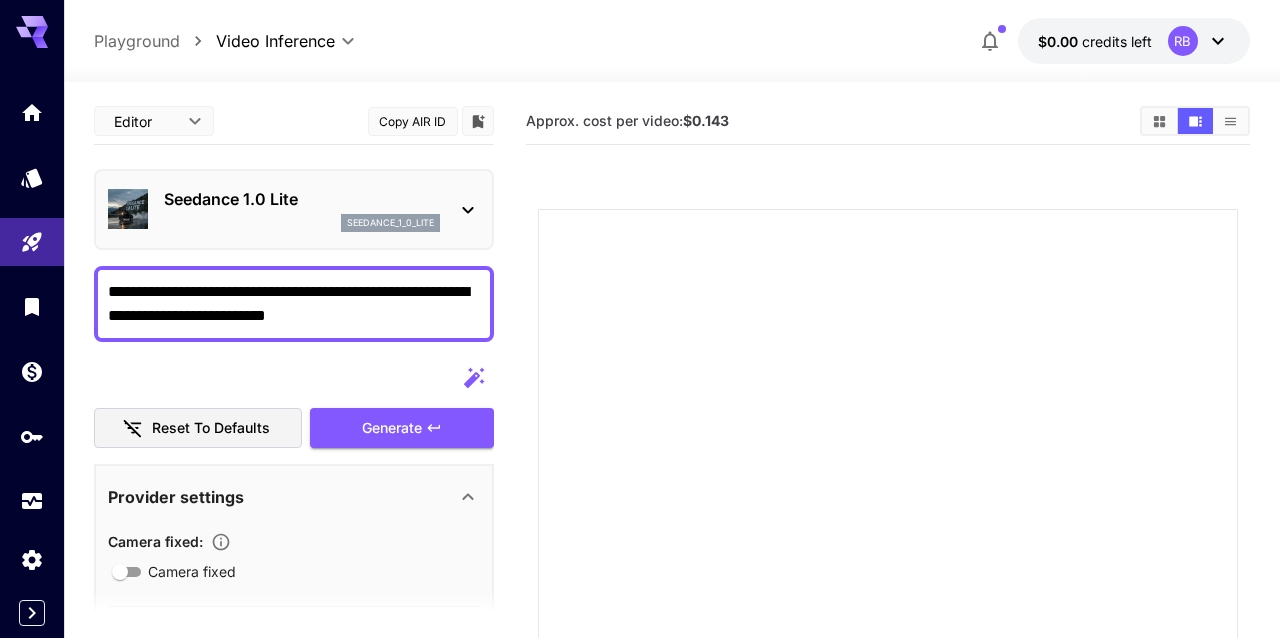 click on "**********" at bounding box center [294, 304] 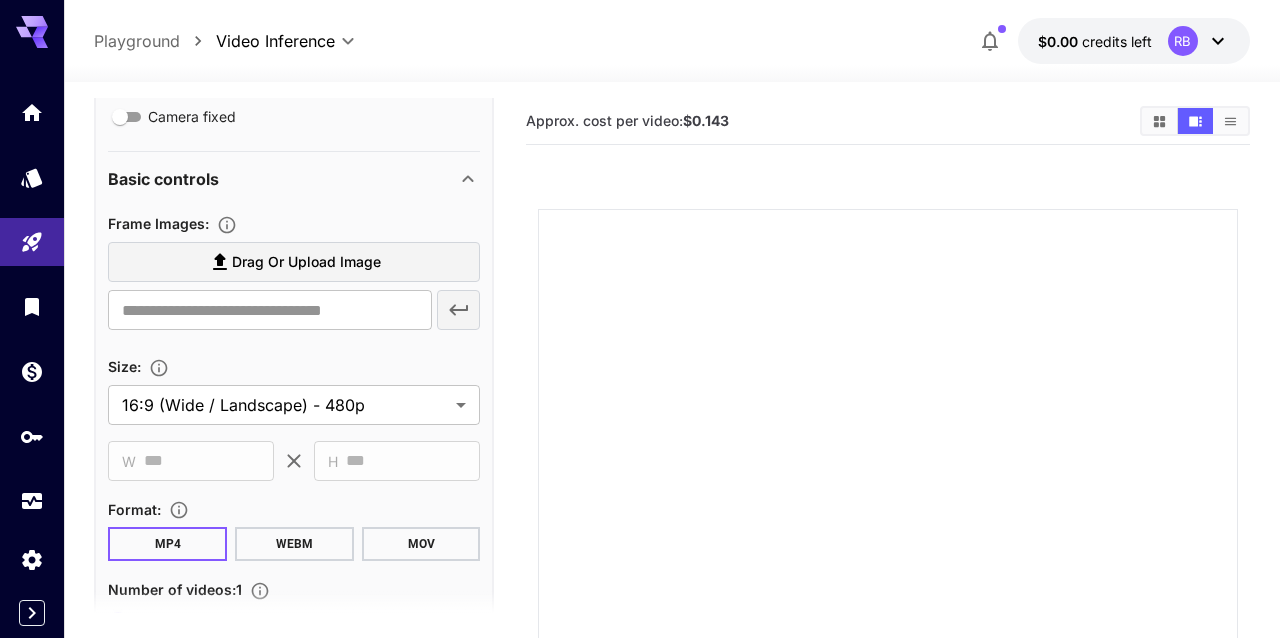 scroll, scrollTop: 456, scrollLeft: 0, axis: vertical 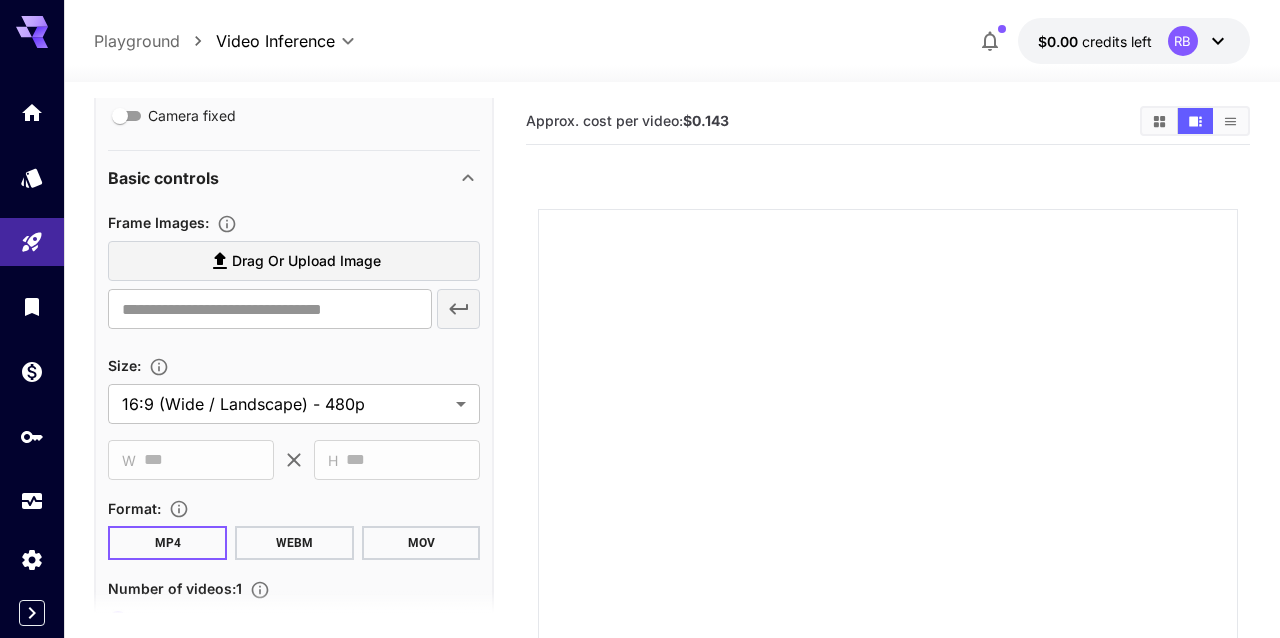 click on "Drag or upload image" at bounding box center [306, 261] 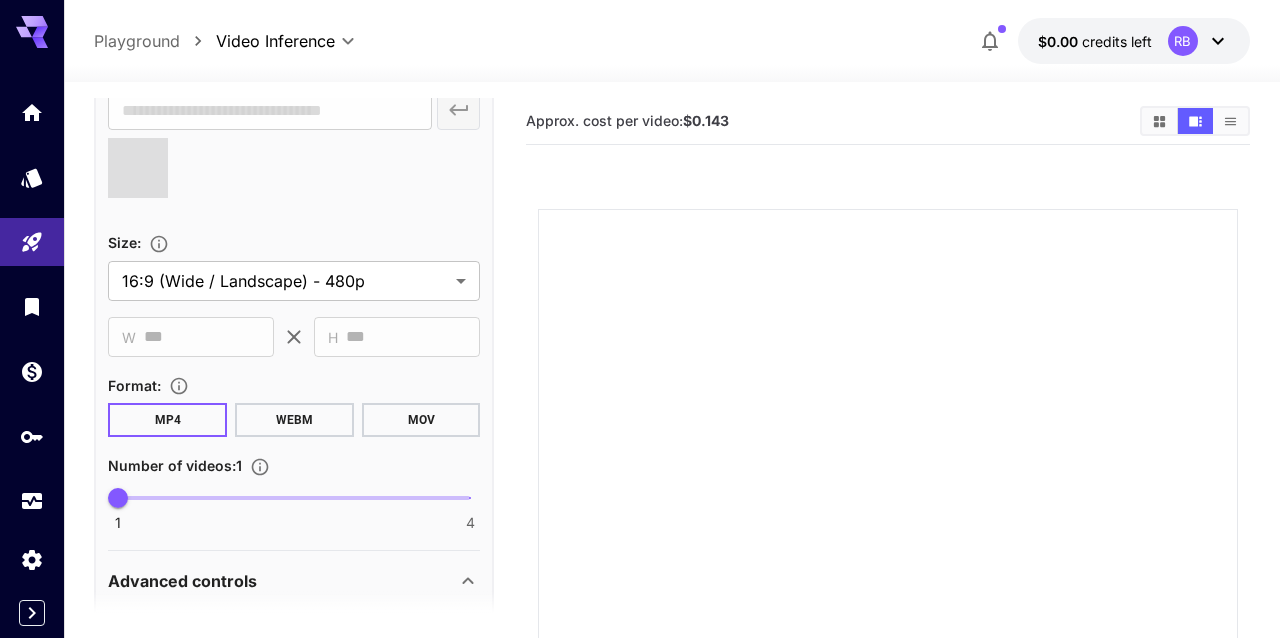 scroll, scrollTop: 684, scrollLeft: 0, axis: vertical 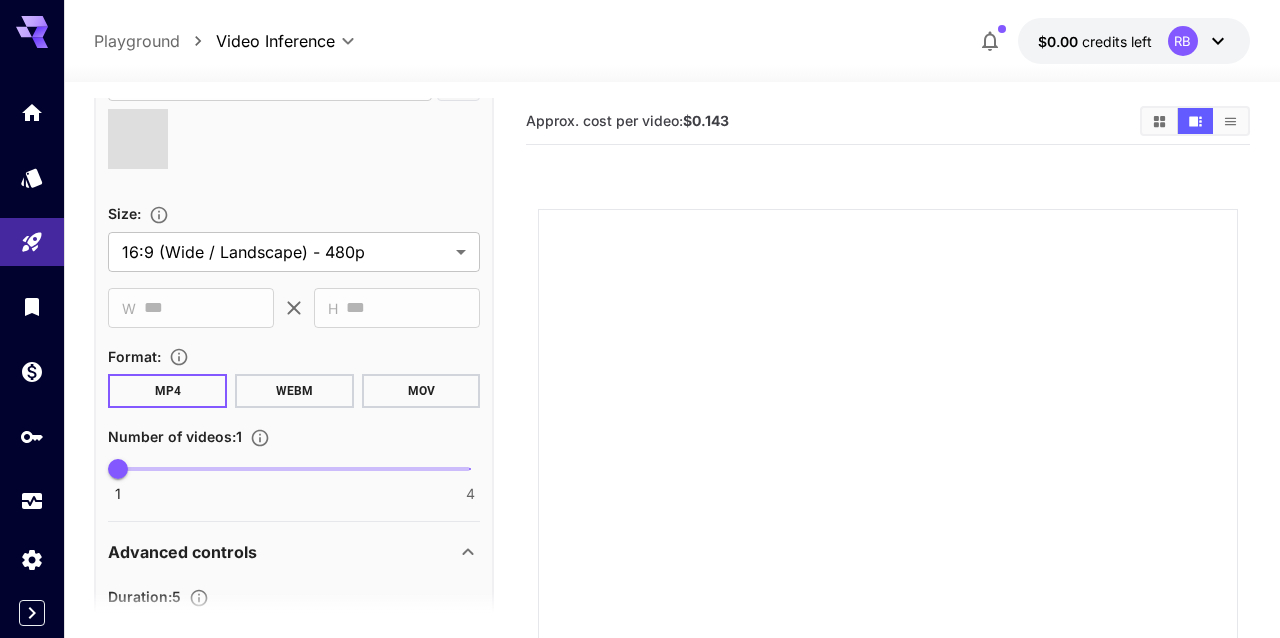 type on "**********" 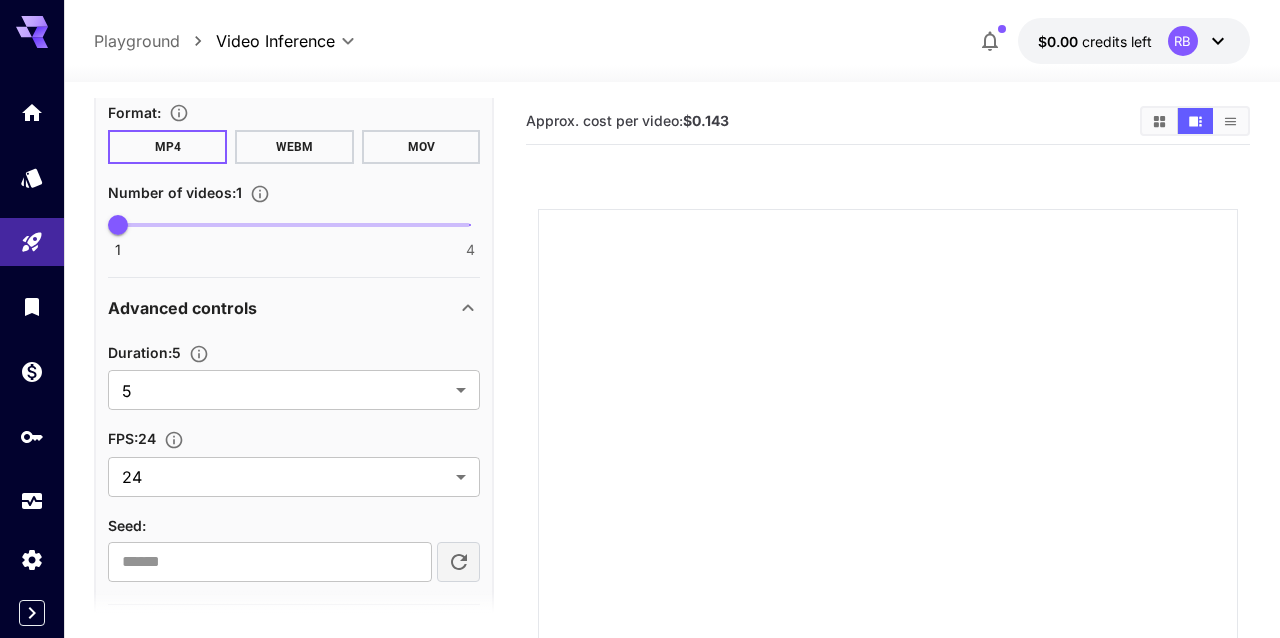 scroll, scrollTop: 1005, scrollLeft: 0, axis: vertical 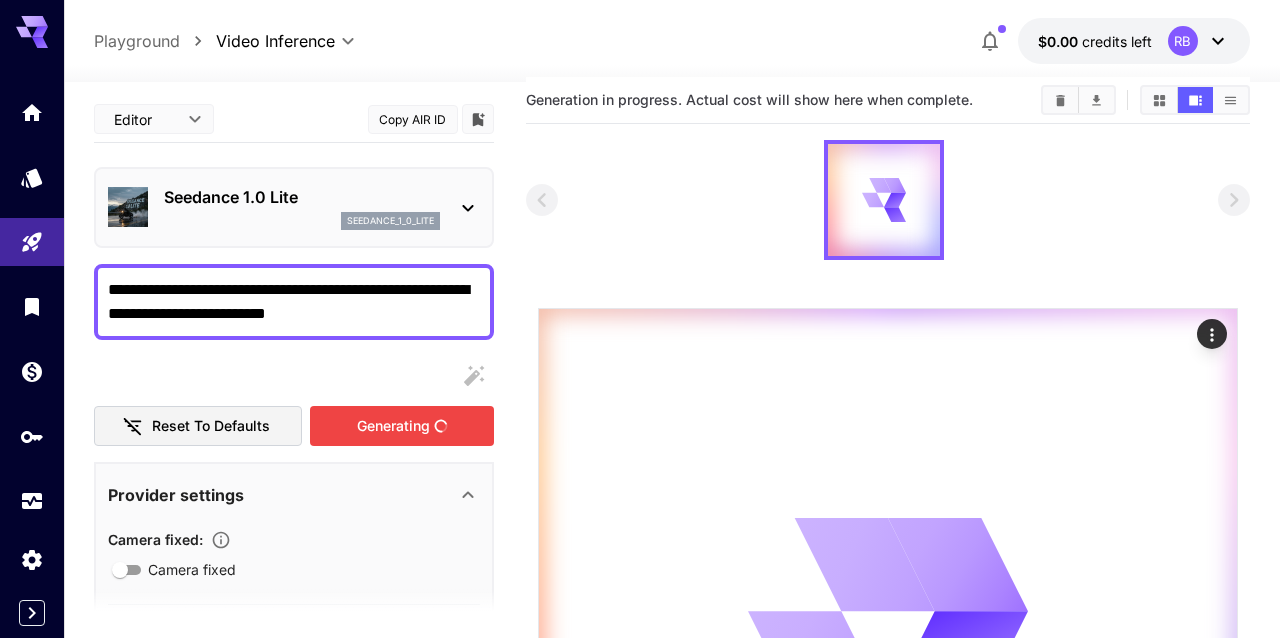 click on "Generating" at bounding box center [402, 426] 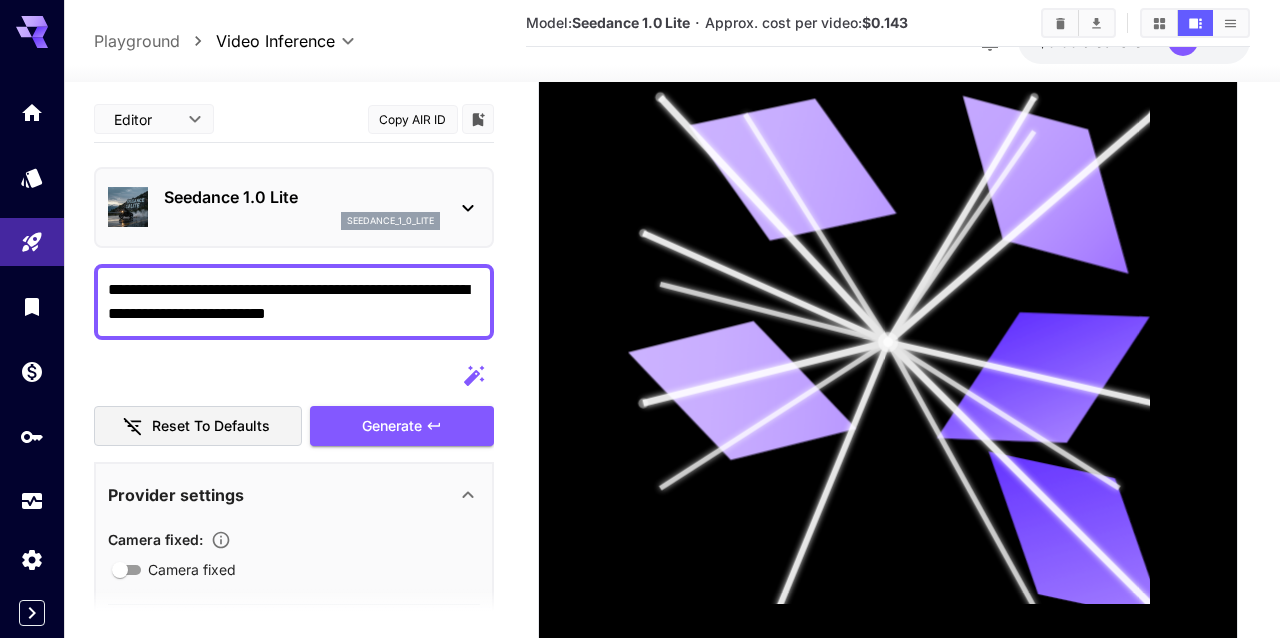 scroll, scrollTop: 0, scrollLeft: 0, axis: both 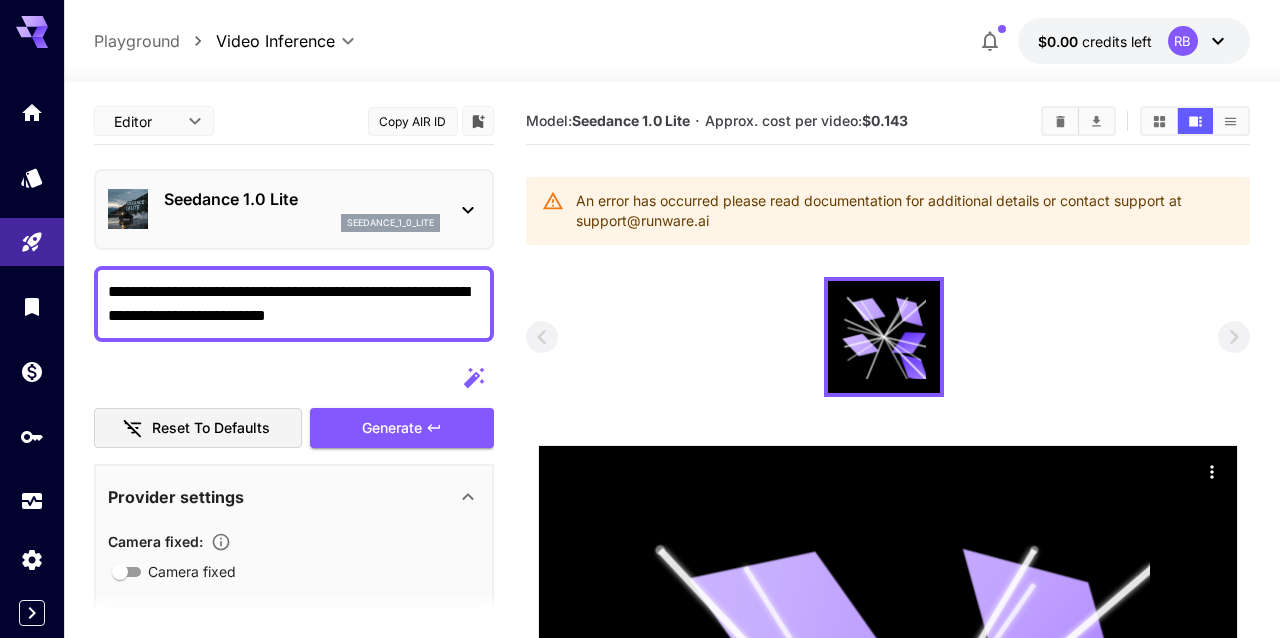 click on "**********" at bounding box center (294, 304) 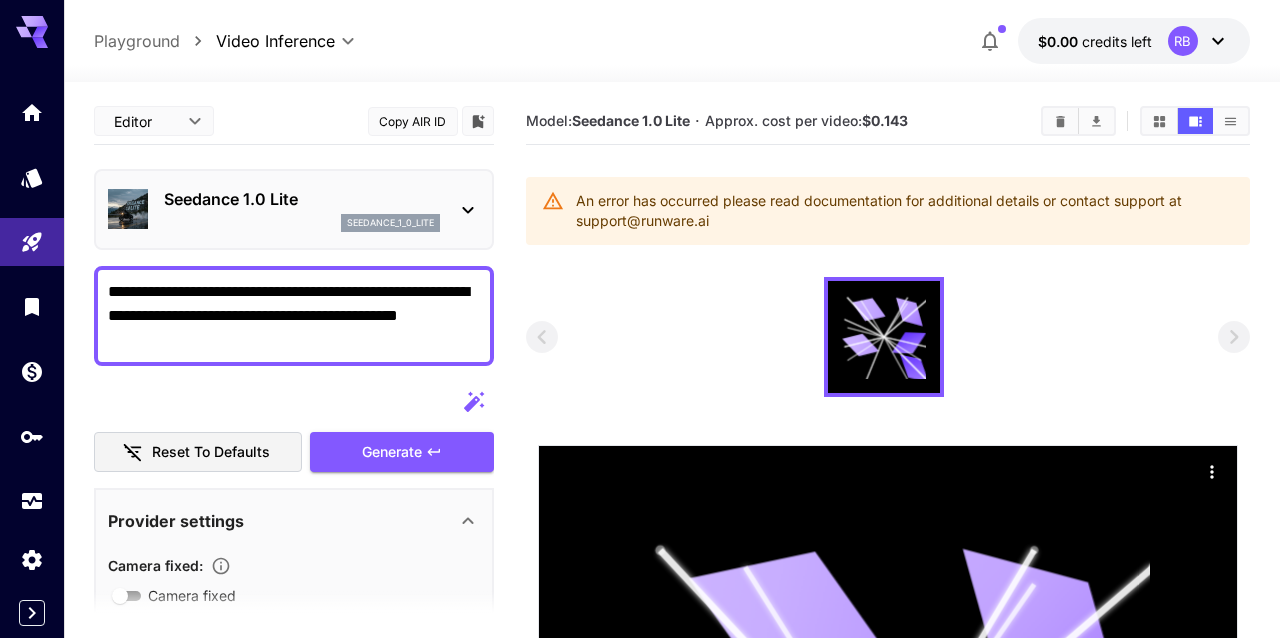click on "**********" at bounding box center (294, 316) 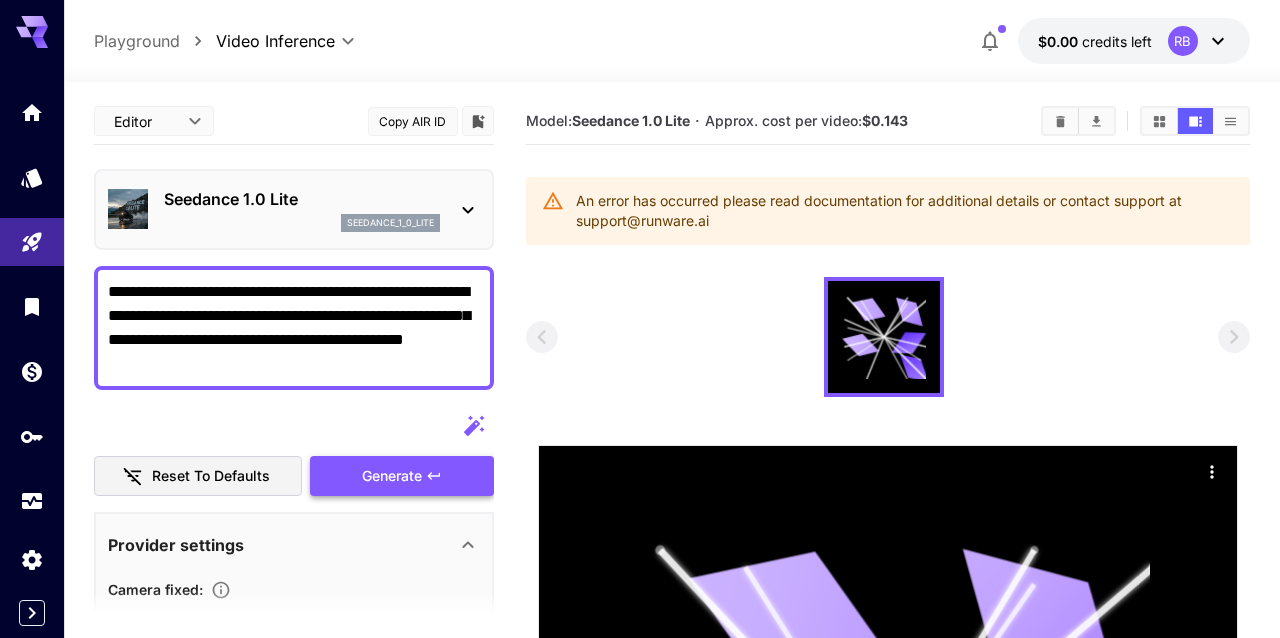 type on "**********" 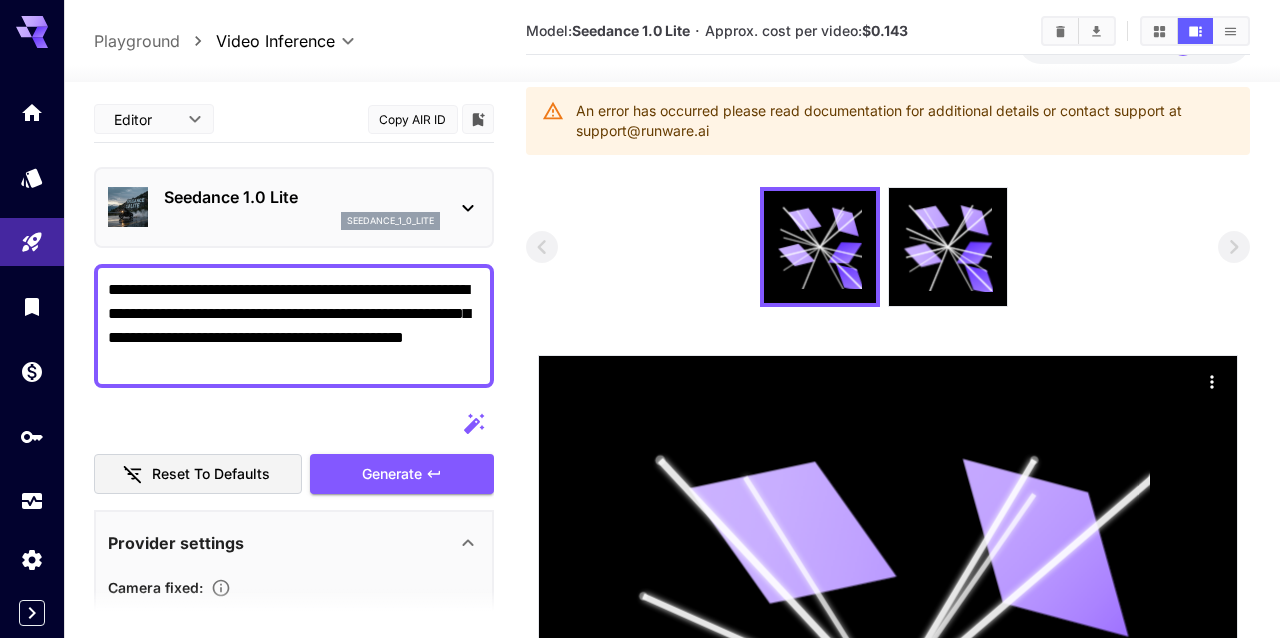 scroll, scrollTop: 0, scrollLeft: 0, axis: both 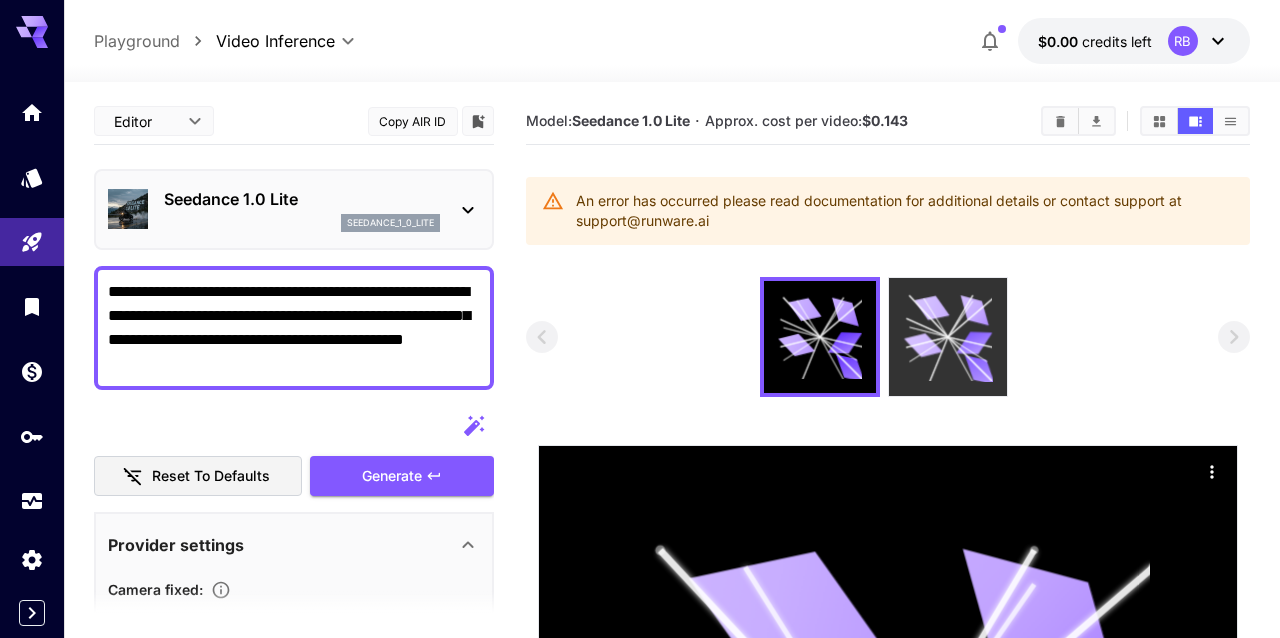 click 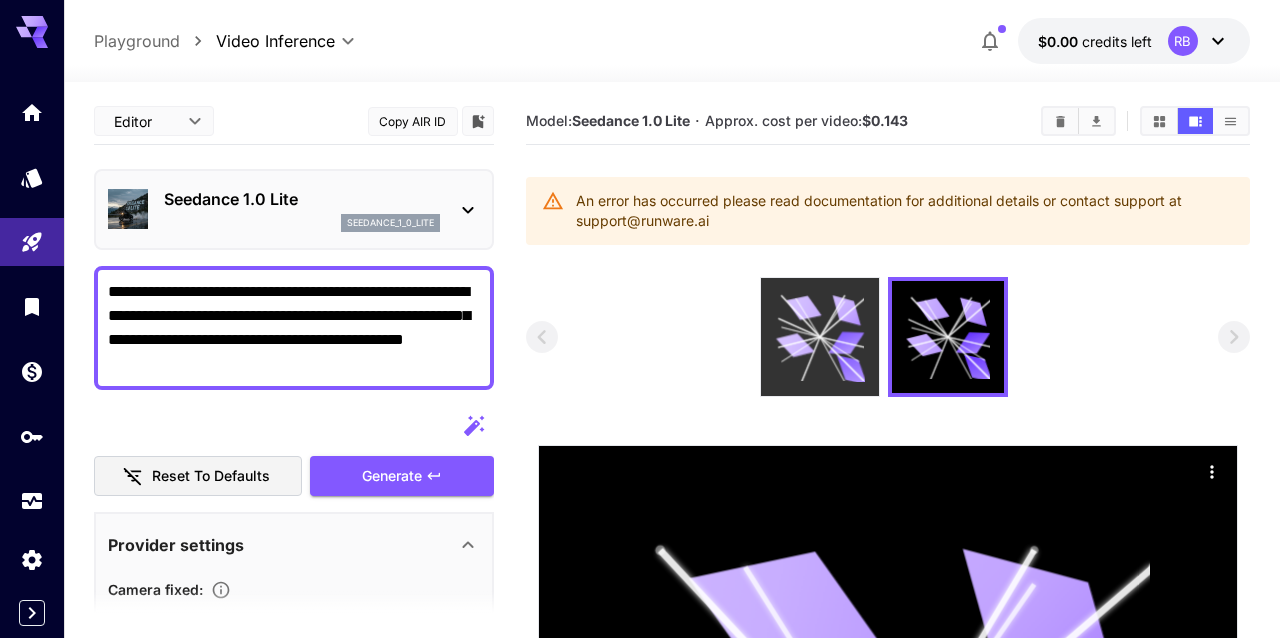 click 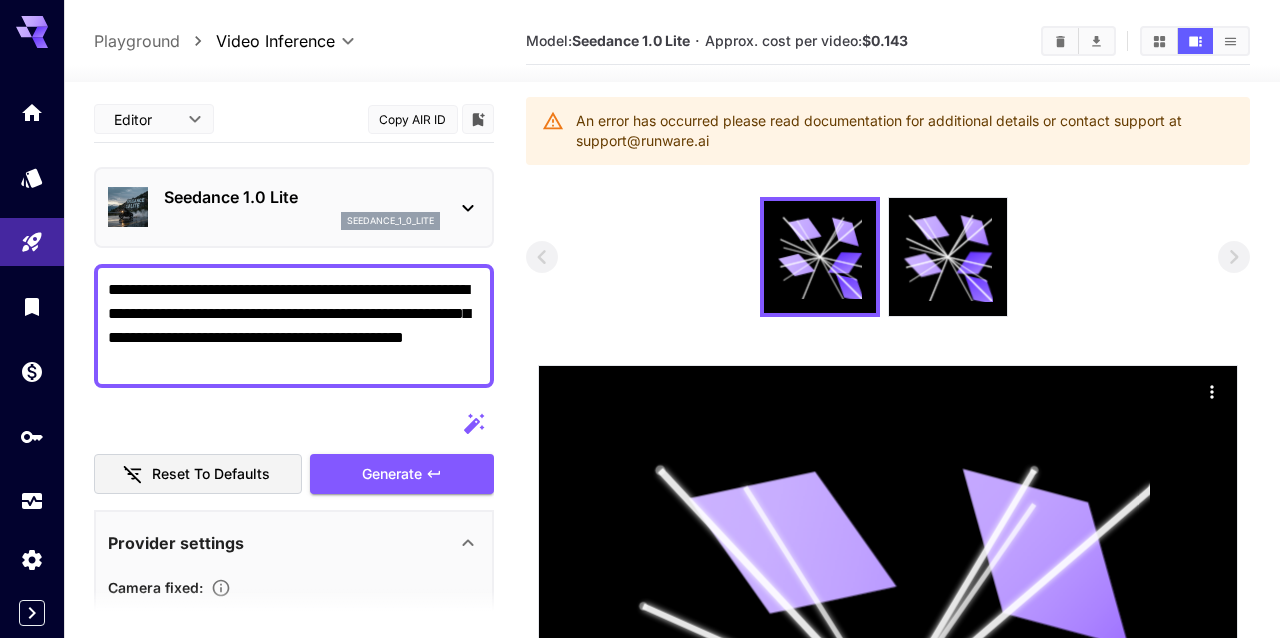 scroll, scrollTop: 104, scrollLeft: 0, axis: vertical 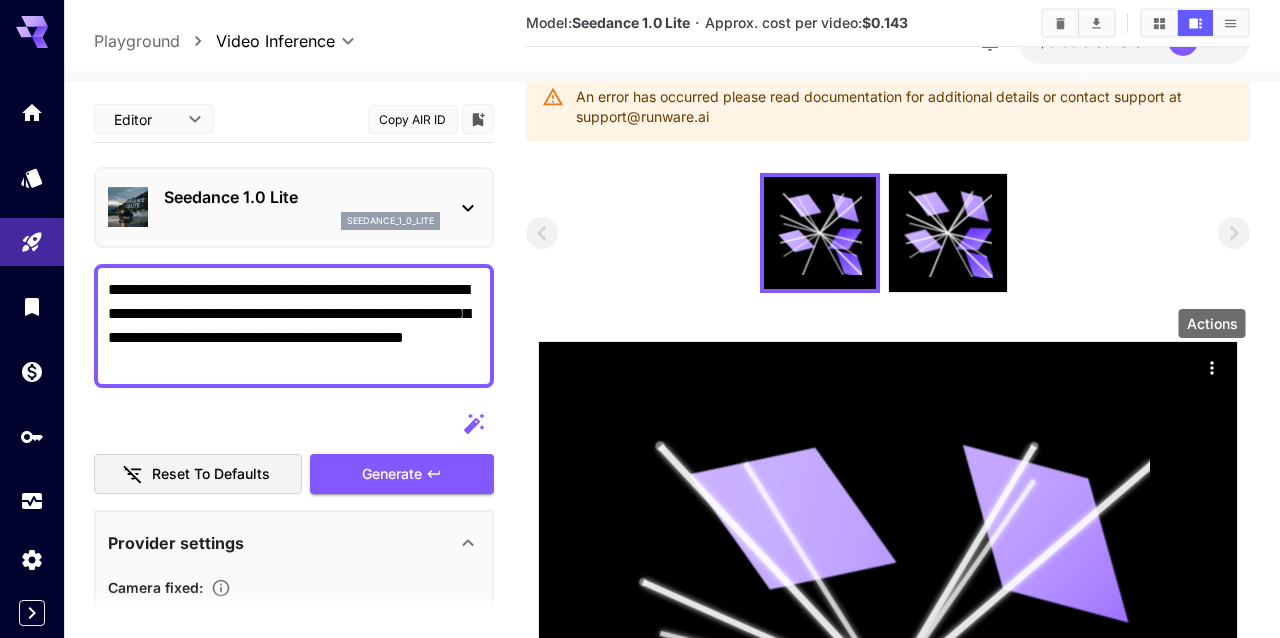 click 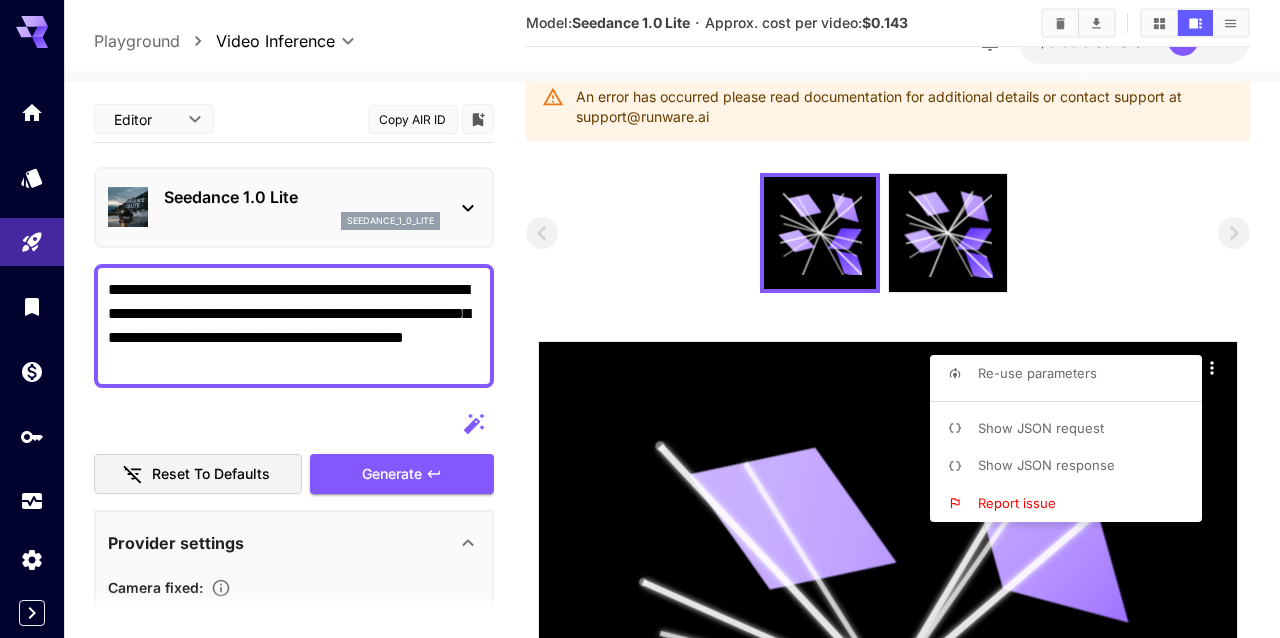 click at bounding box center (640, 319) 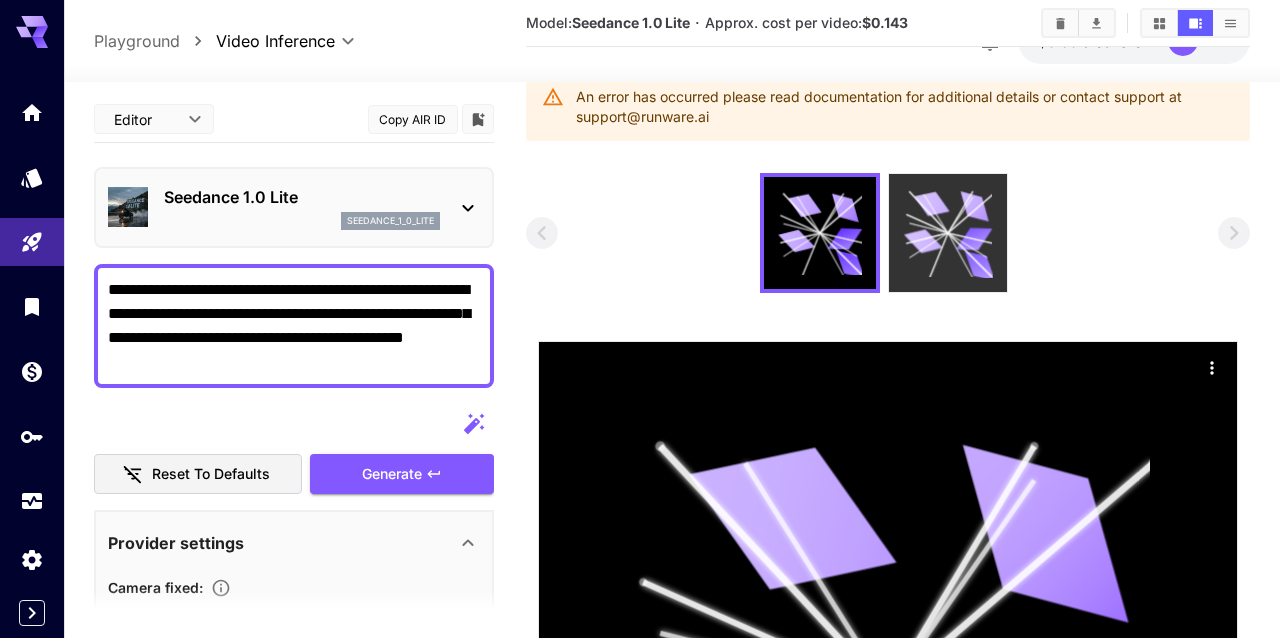click 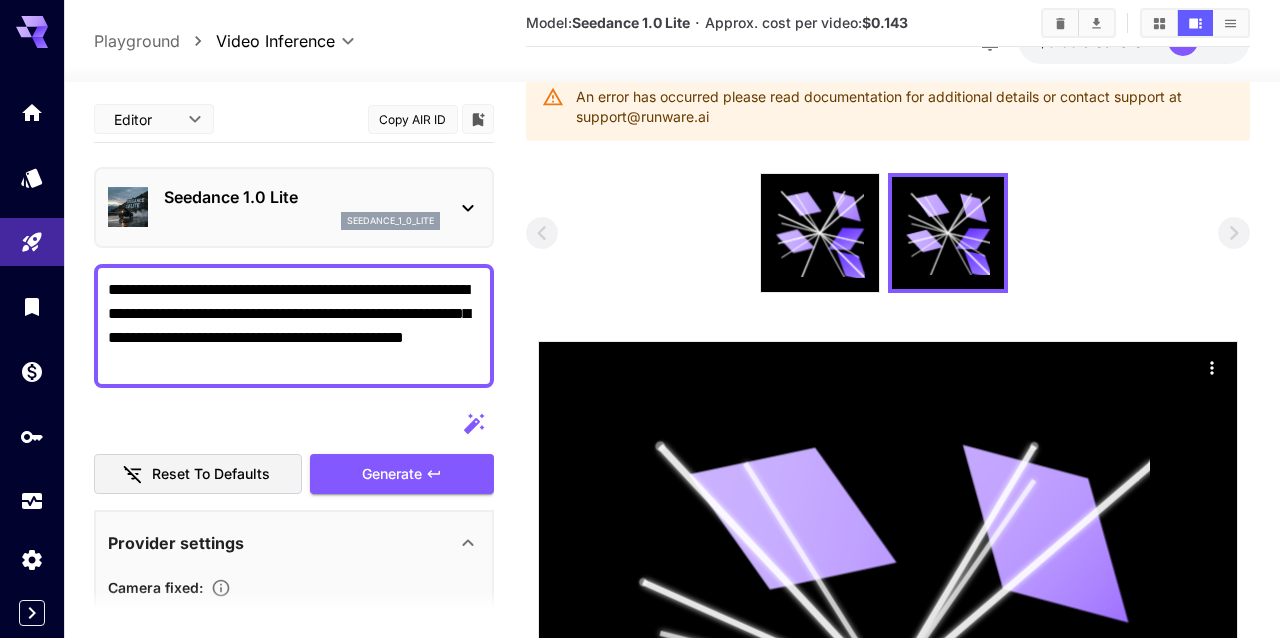 scroll, scrollTop: 567, scrollLeft: 0, axis: vertical 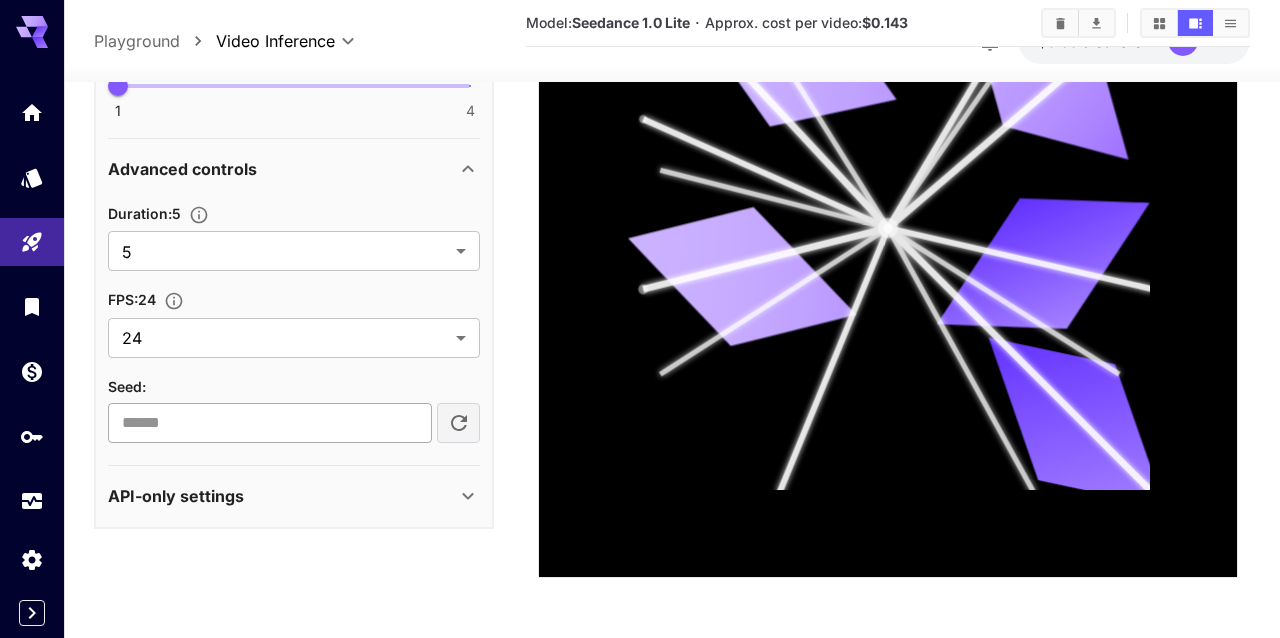 click at bounding box center (269, 422) 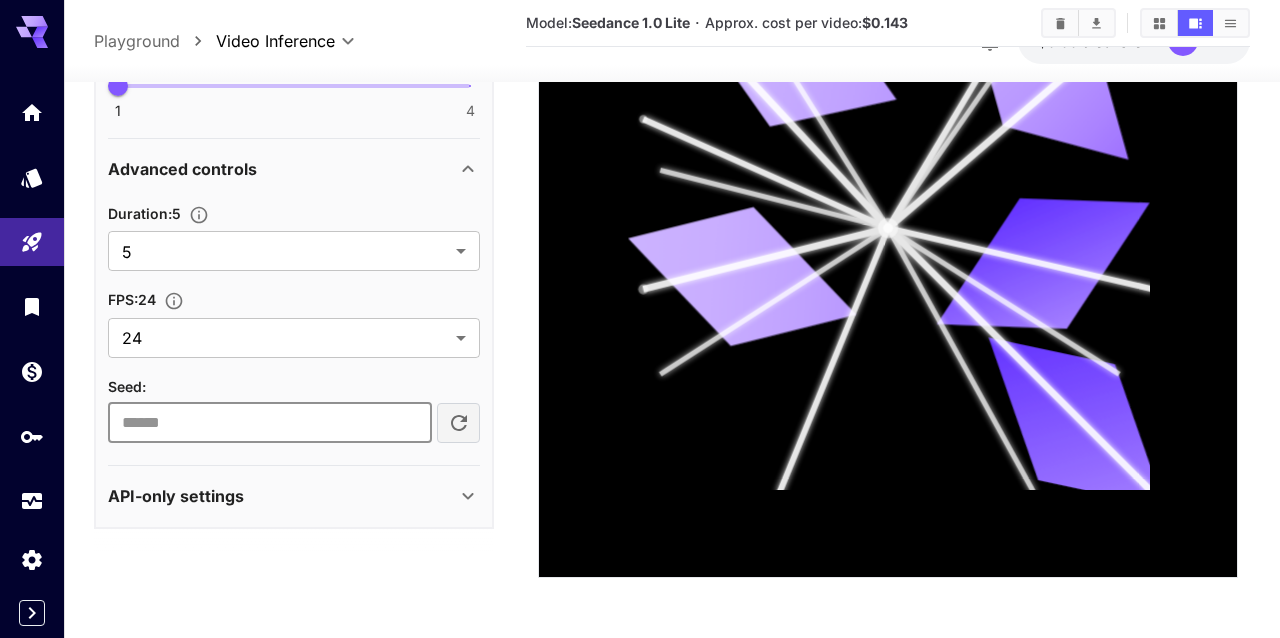 click on "API-only settings Display Cost :  Display cost in response Upload Endpoint :  ​" at bounding box center [294, 496] 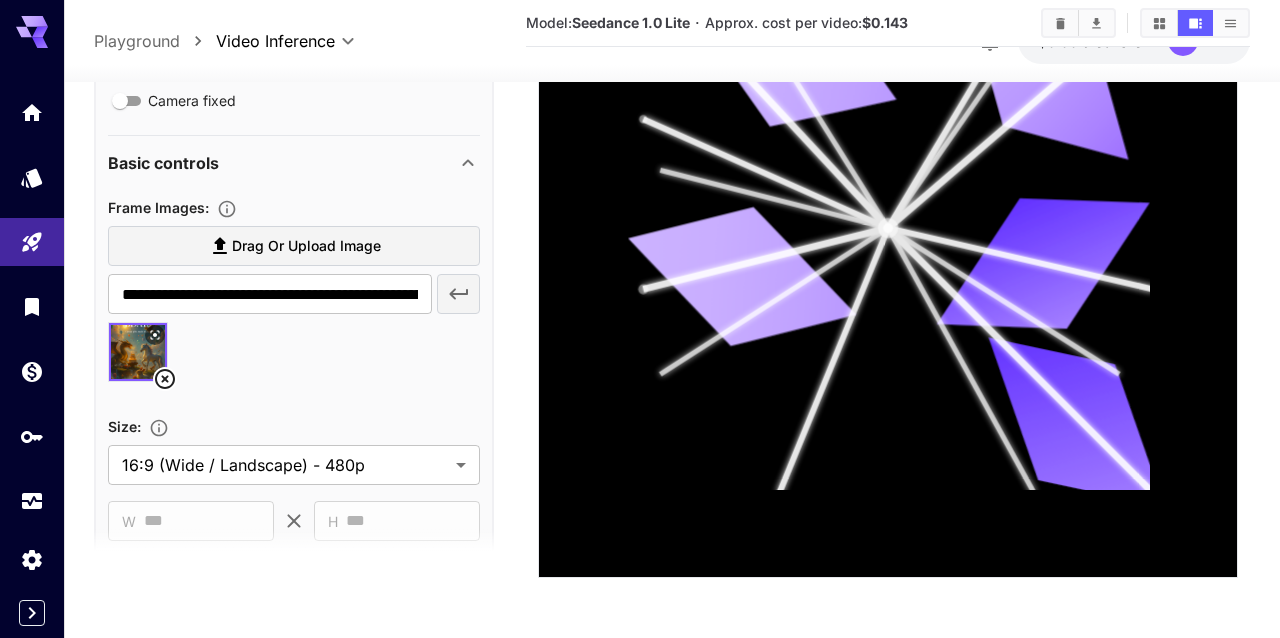 scroll, scrollTop: 0, scrollLeft: 0, axis: both 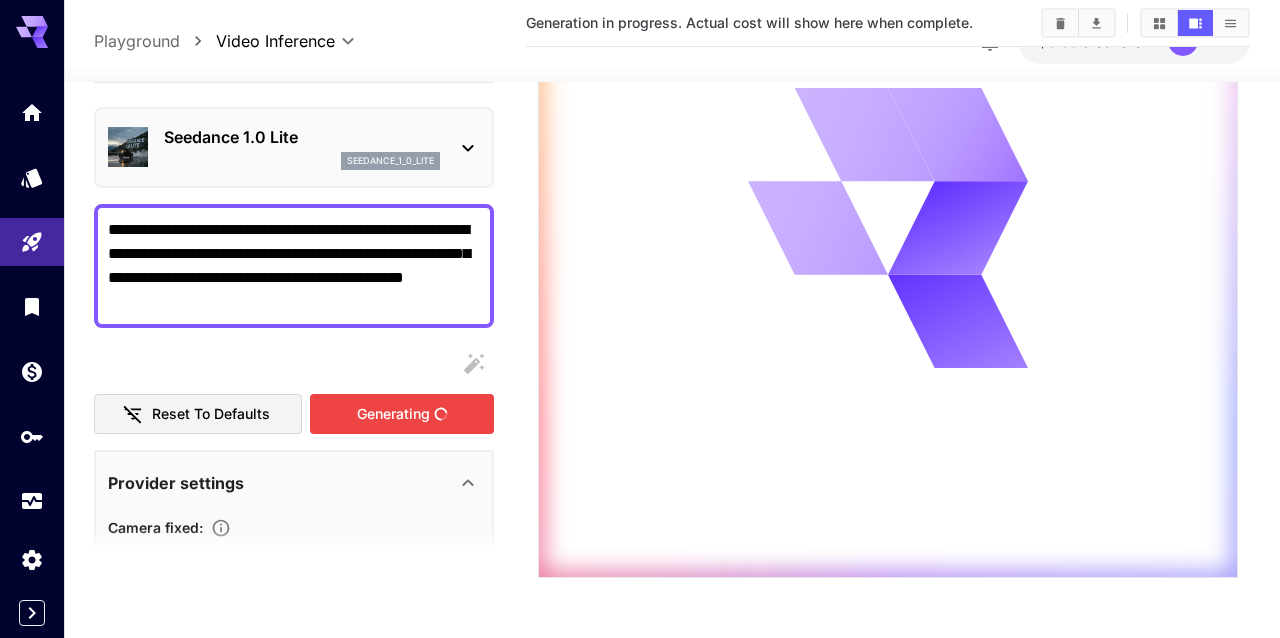 click on "Generating" at bounding box center (402, 413) 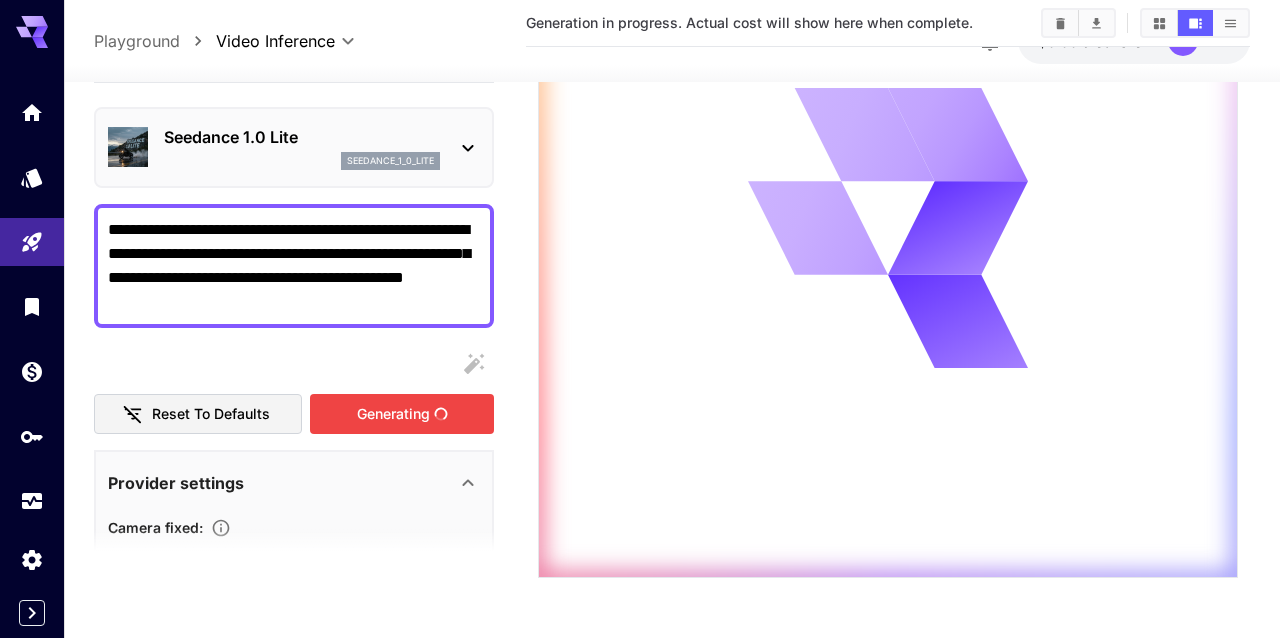 click on "Generating" at bounding box center (402, 413) 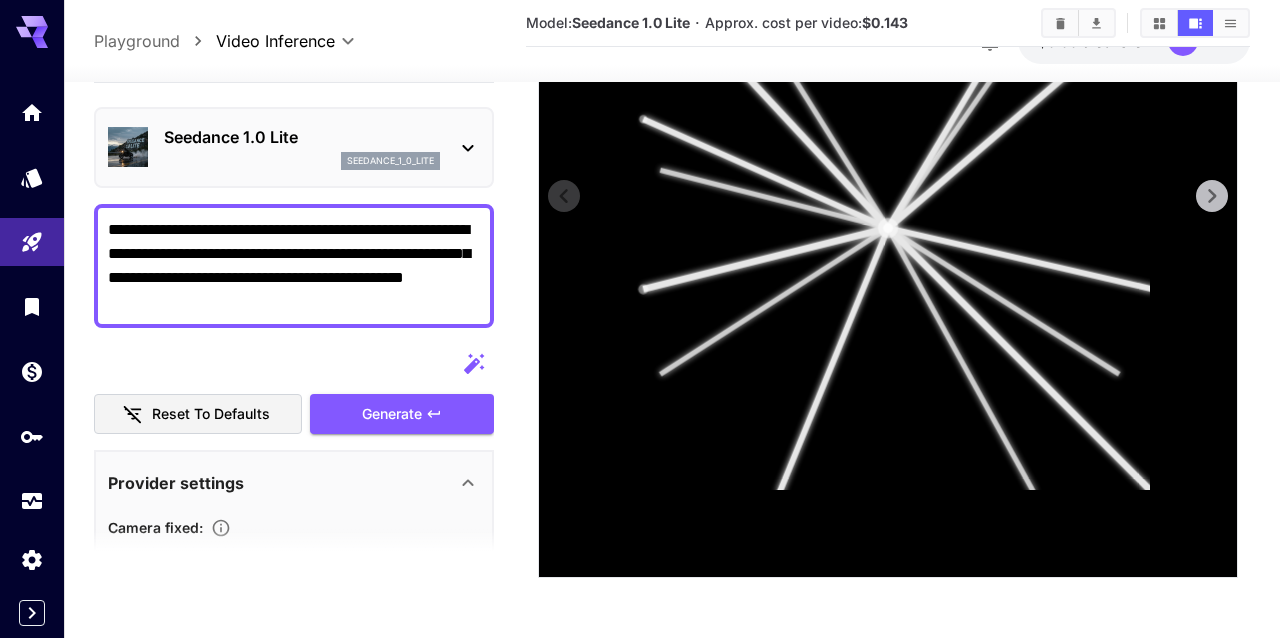 scroll, scrollTop: 0, scrollLeft: 0, axis: both 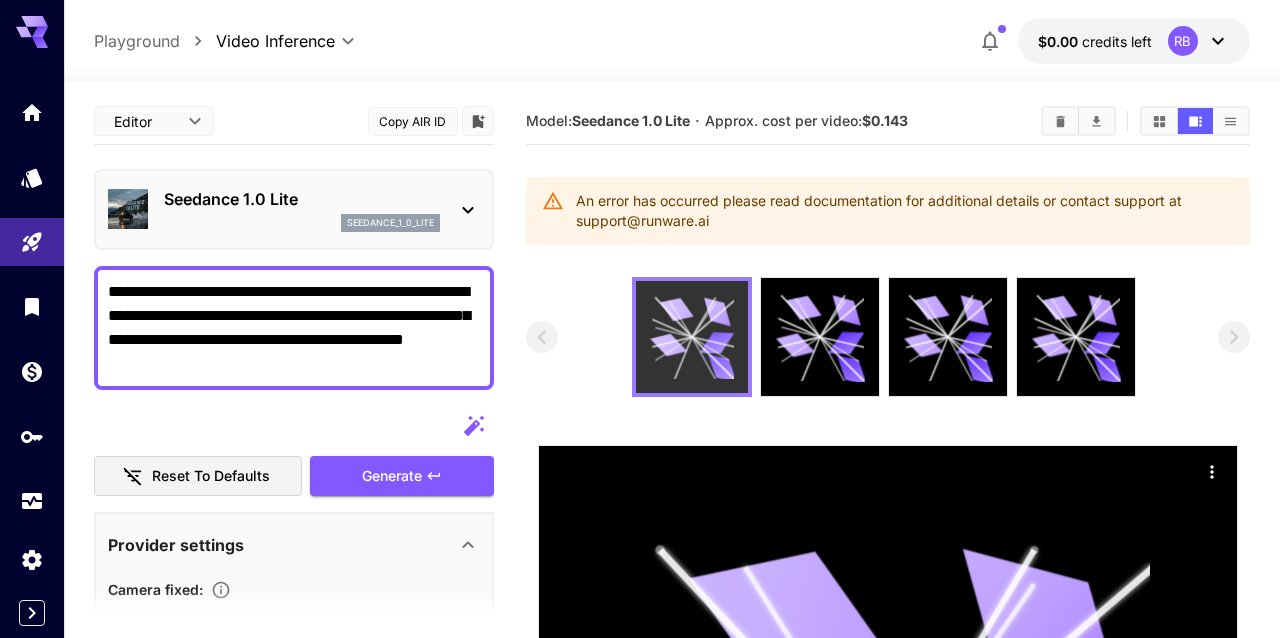 click 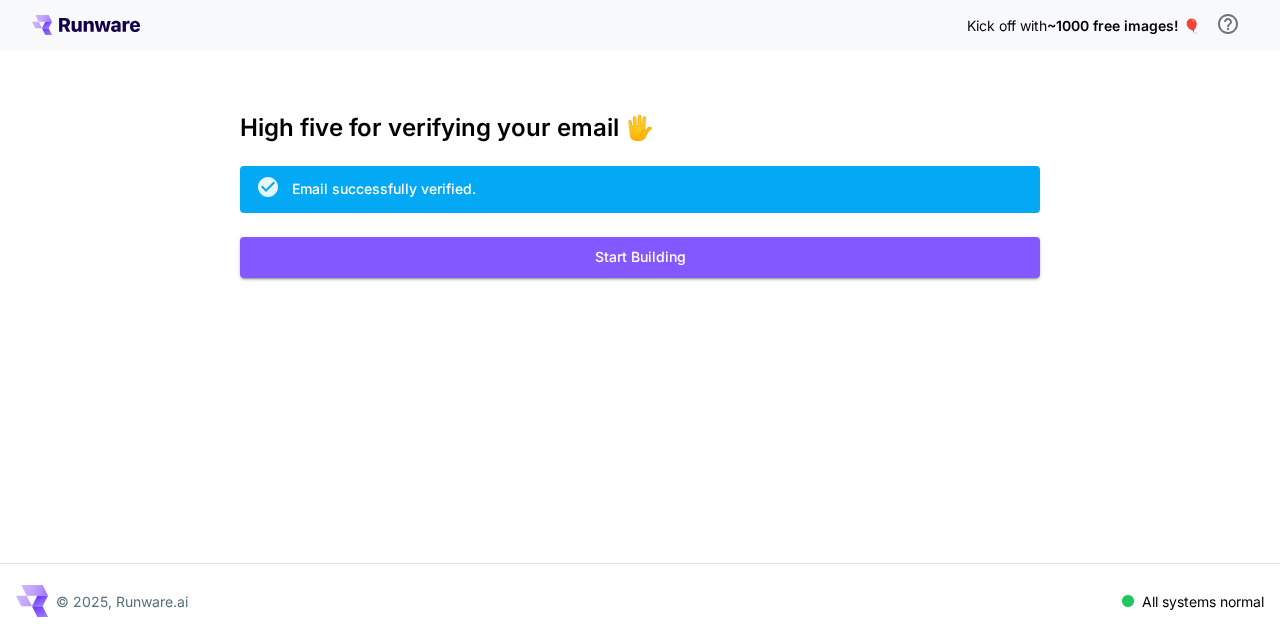 scroll, scrollTop: 0, scrollLeft: 0, axis: both 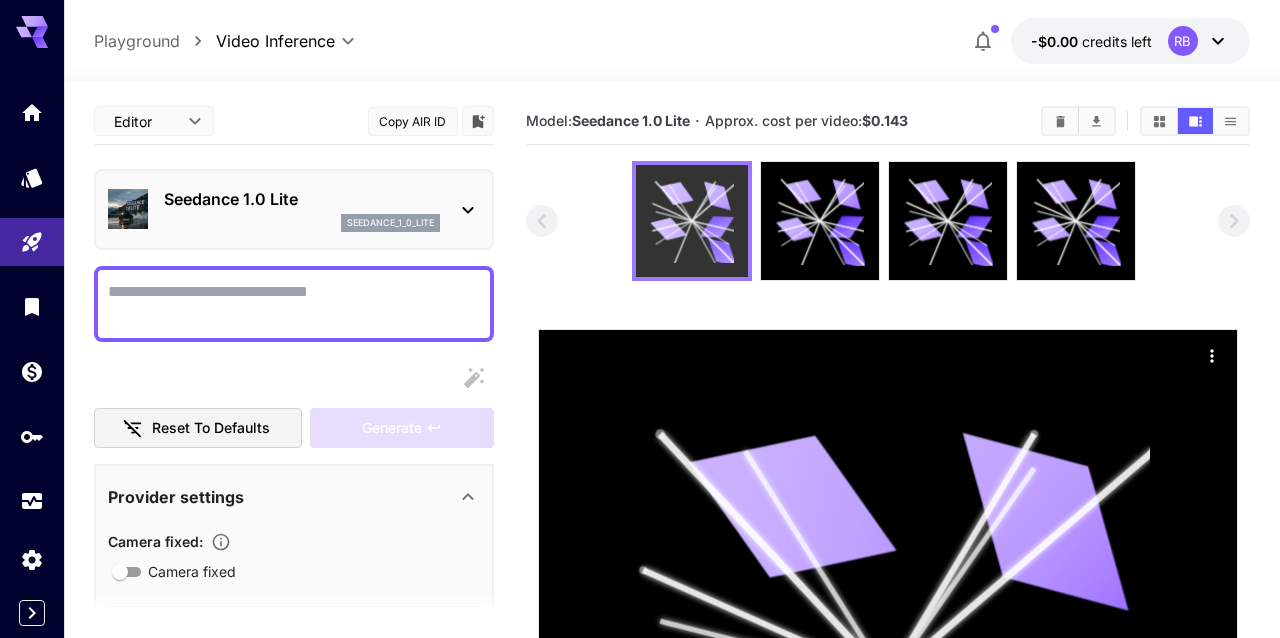 click 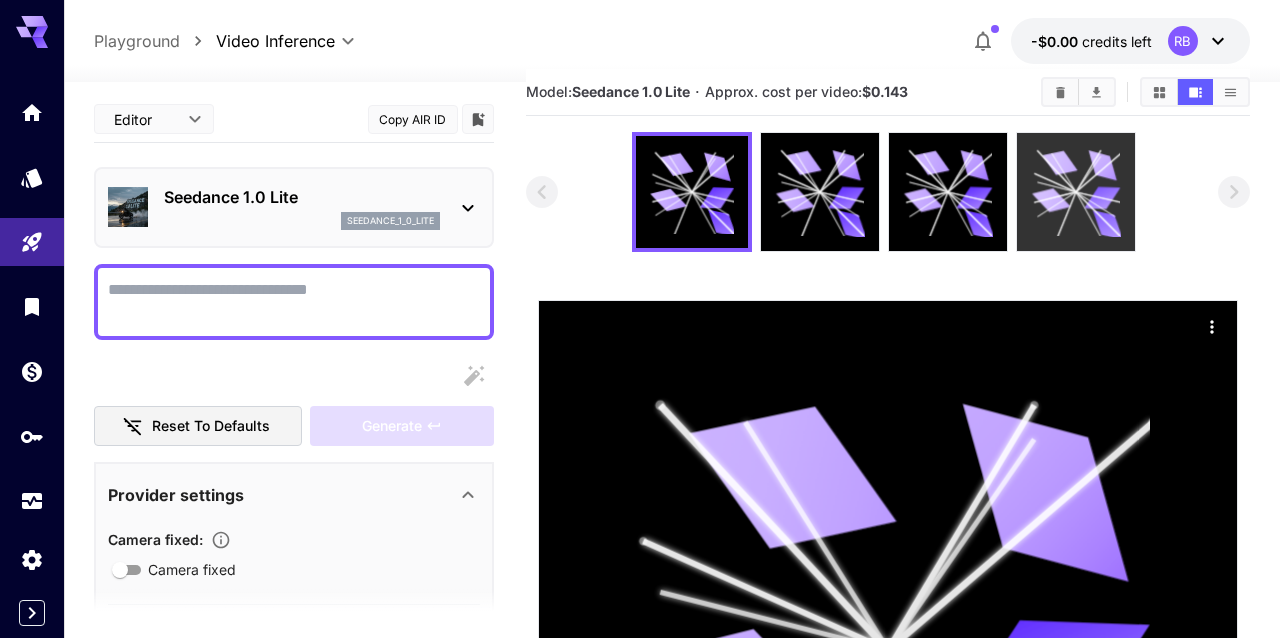 scroll, scrollTop: 39, scrollLeft: 0, axis: vertical 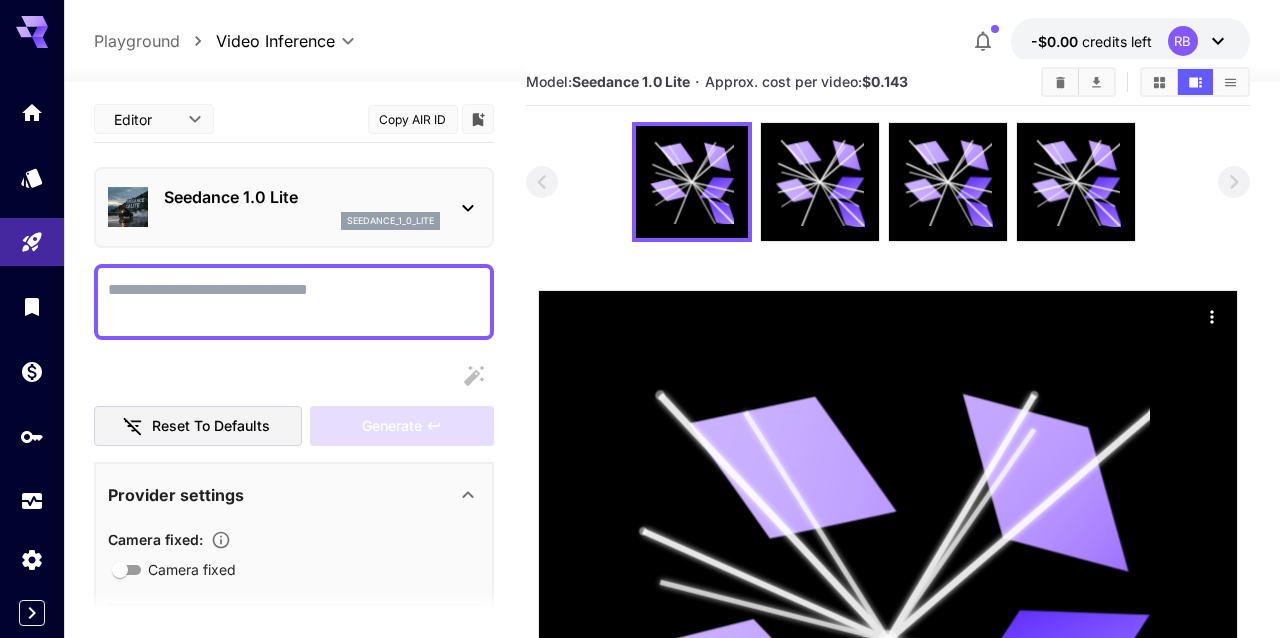 click 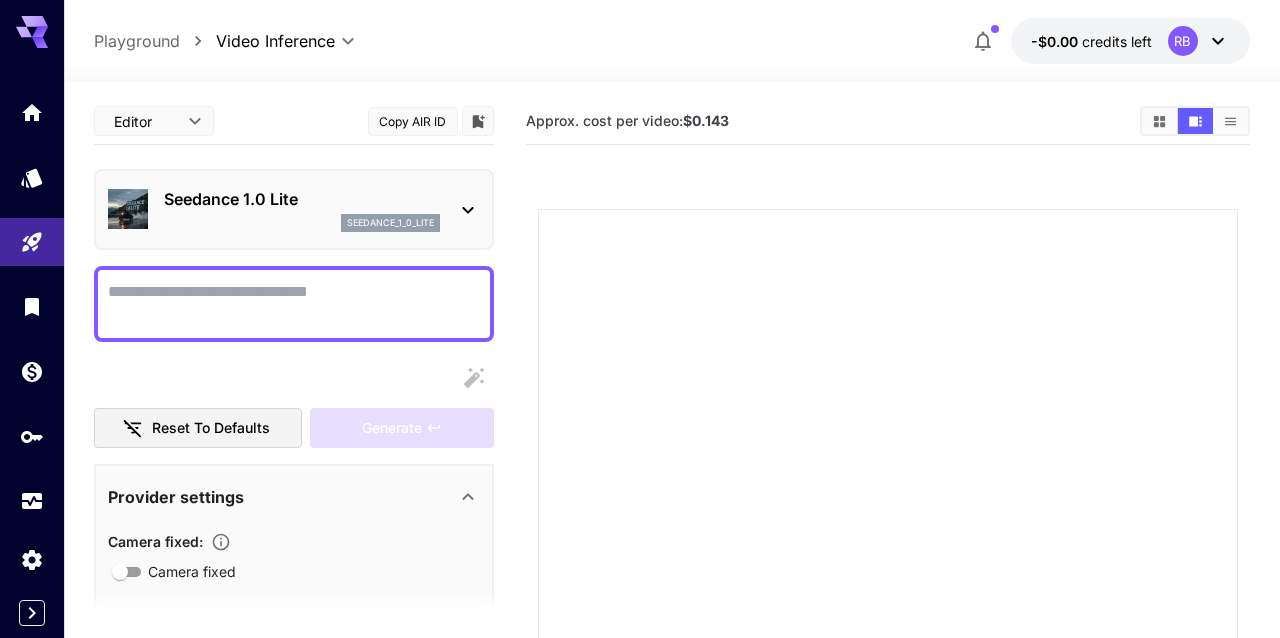 scroll, scrollTop: 331, scrollLeft: 0, axis: vertical 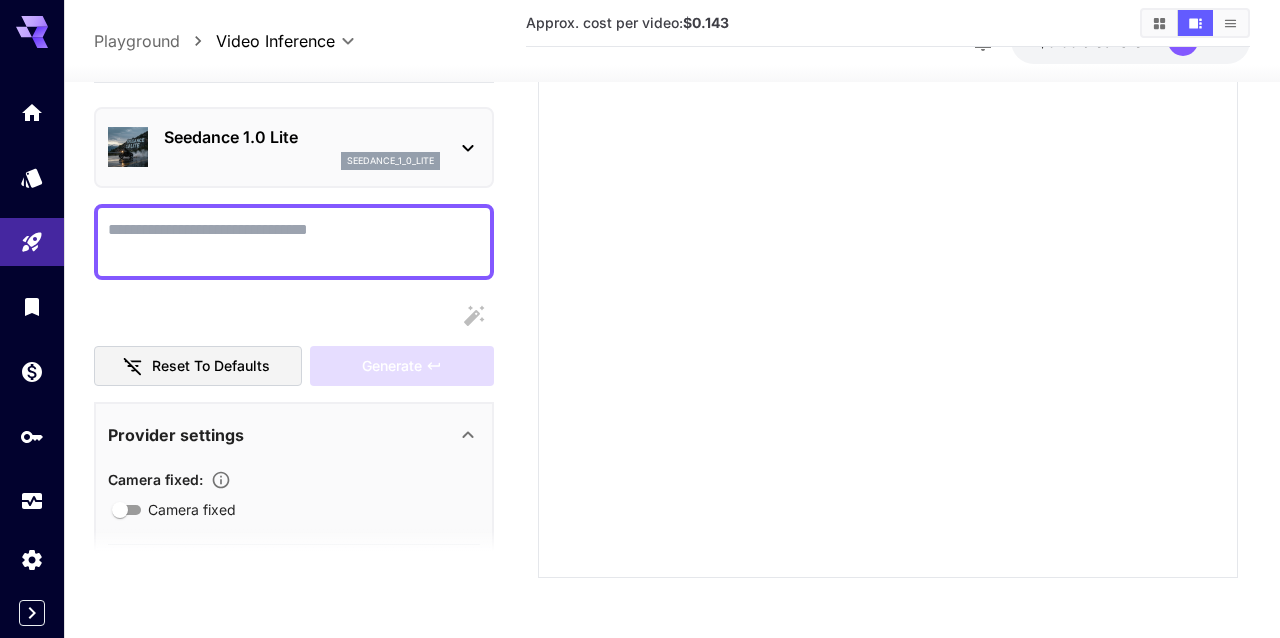 click on "Camera fixed" at bounding box center [294, 241] 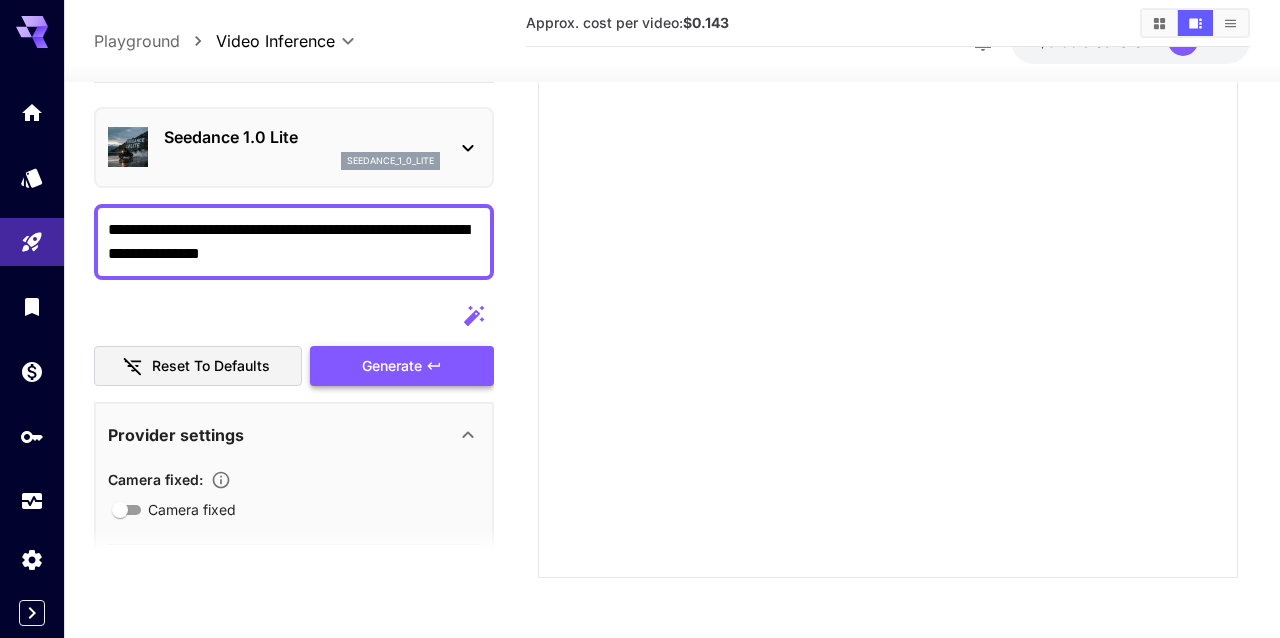 type on "**********" 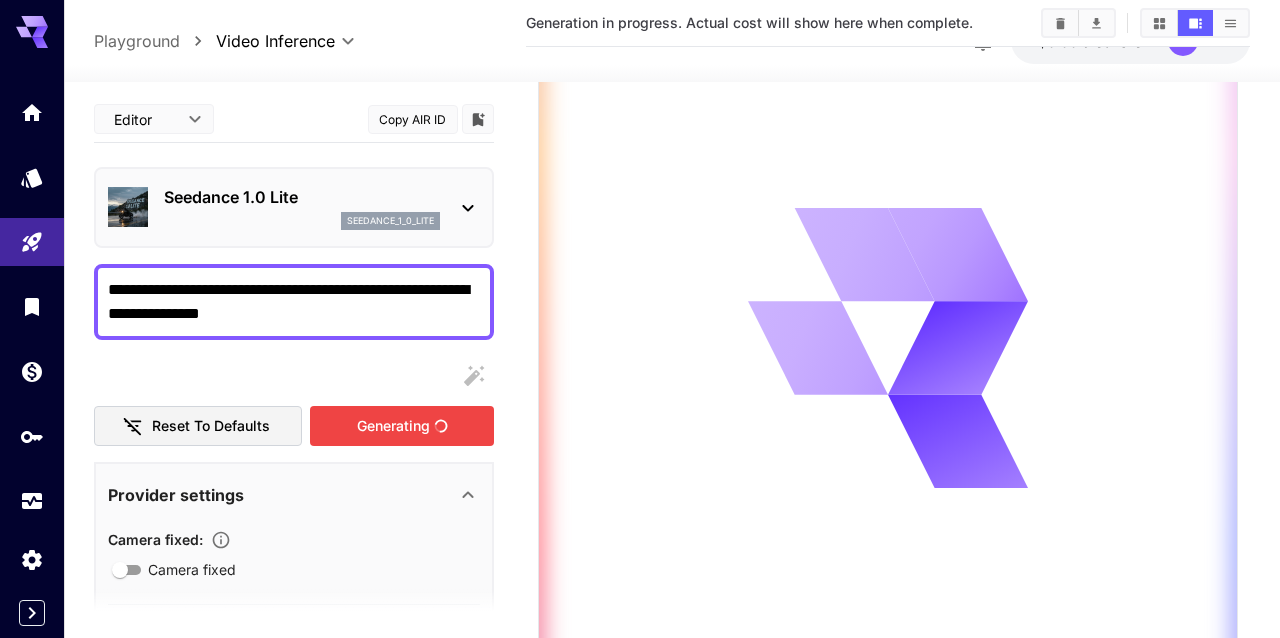 click on "Reset to defaults Generating" at bounding box center [294, 401] 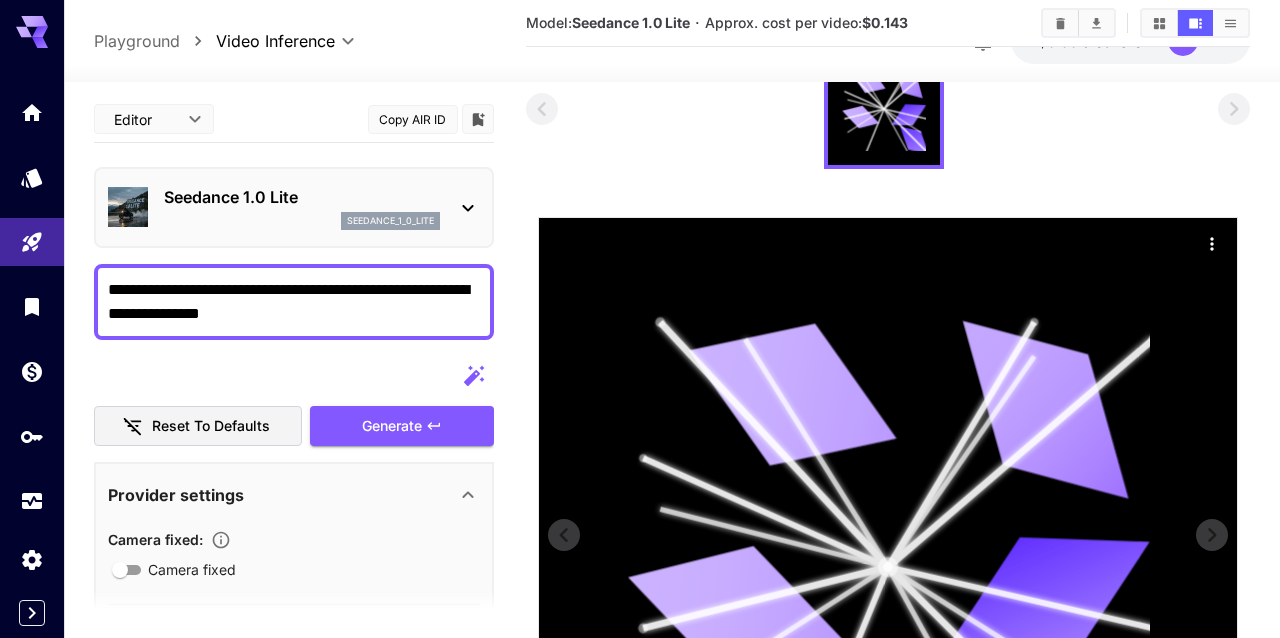 scroll, scrollTop: 0, scrollLeft: 0, axis: both 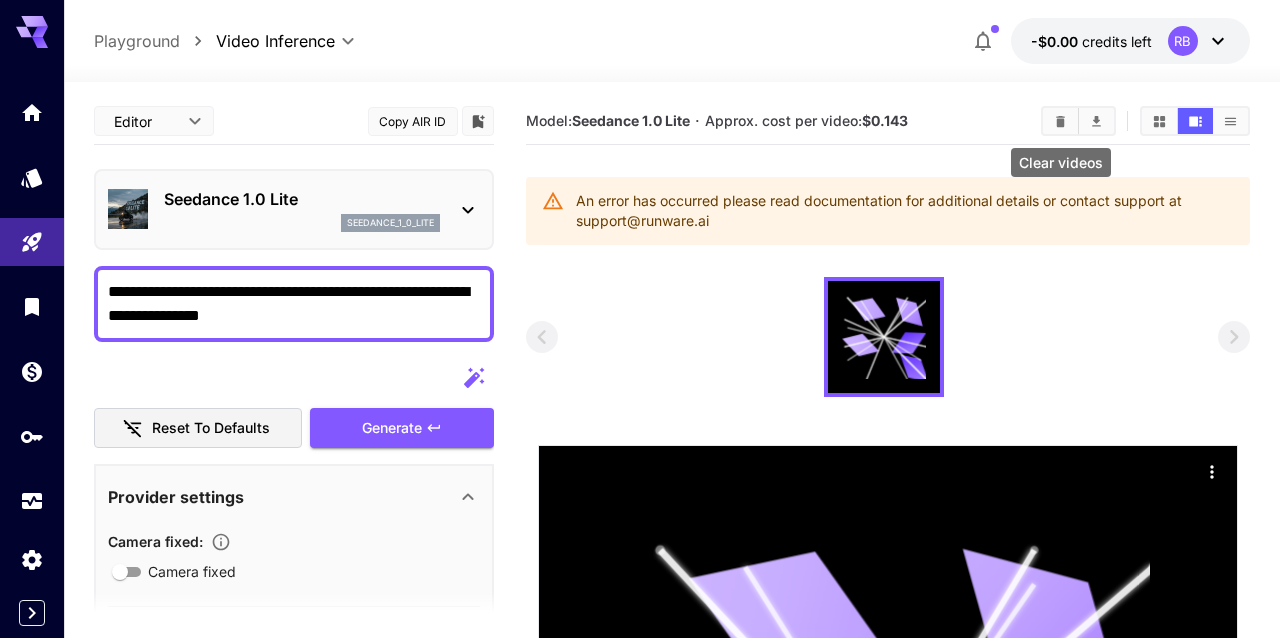 click 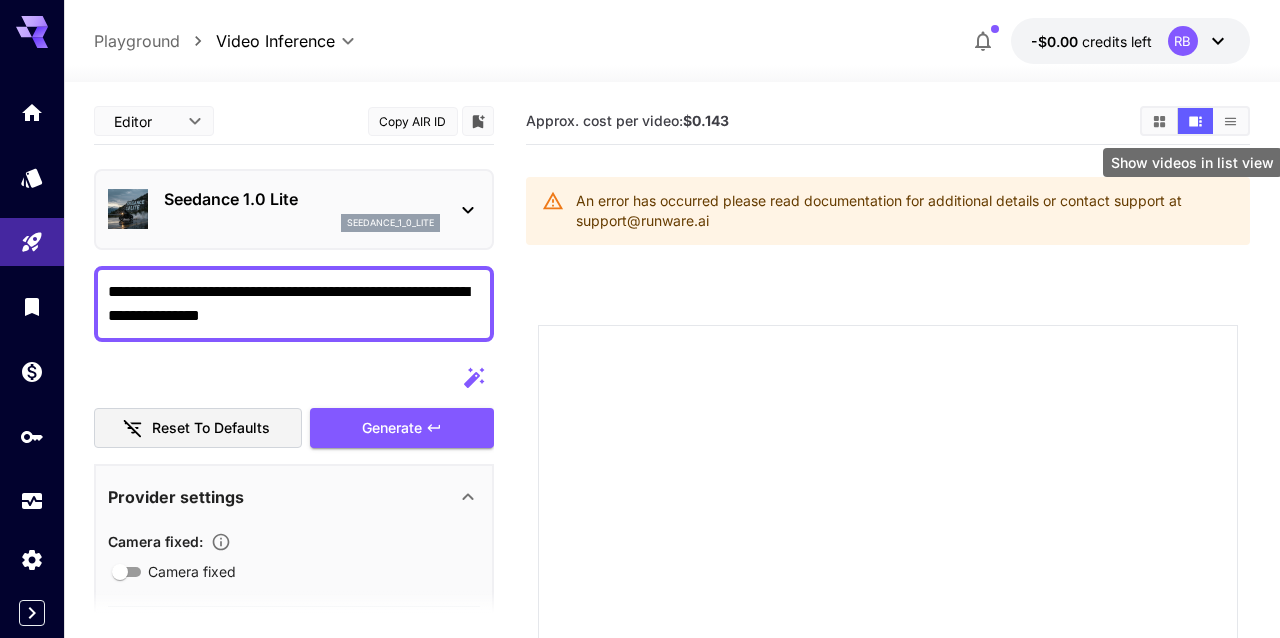 click at bounding box center (1230, 121) 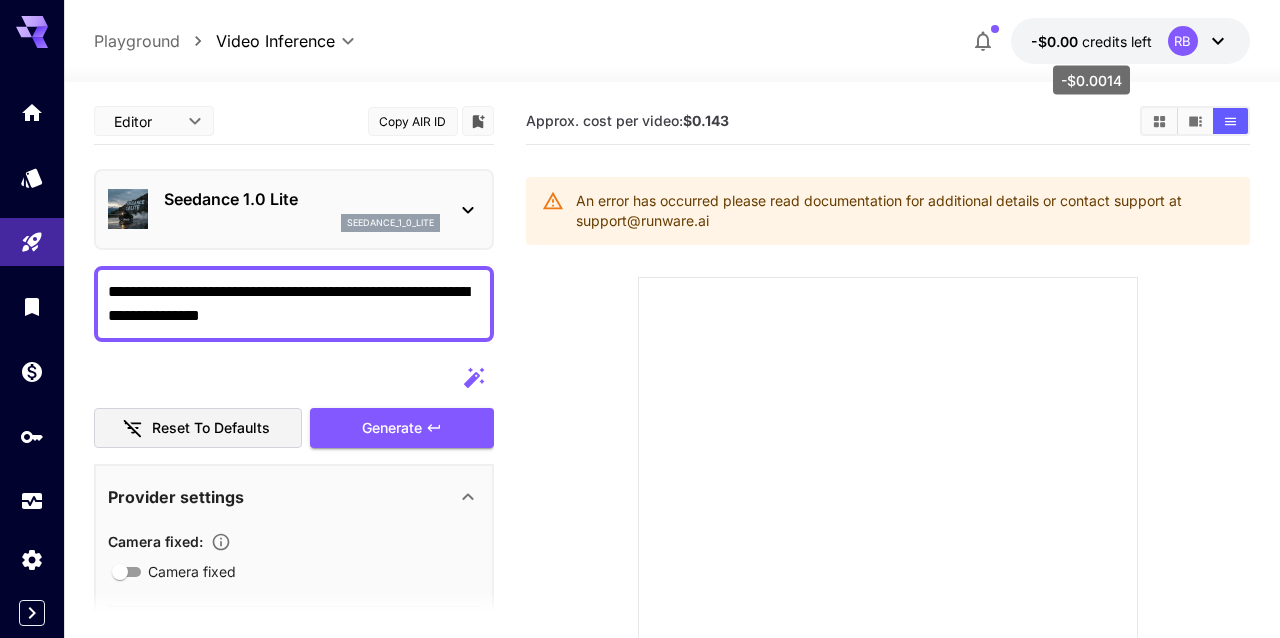 click on "credits left" at bounding box center (1117, 41) 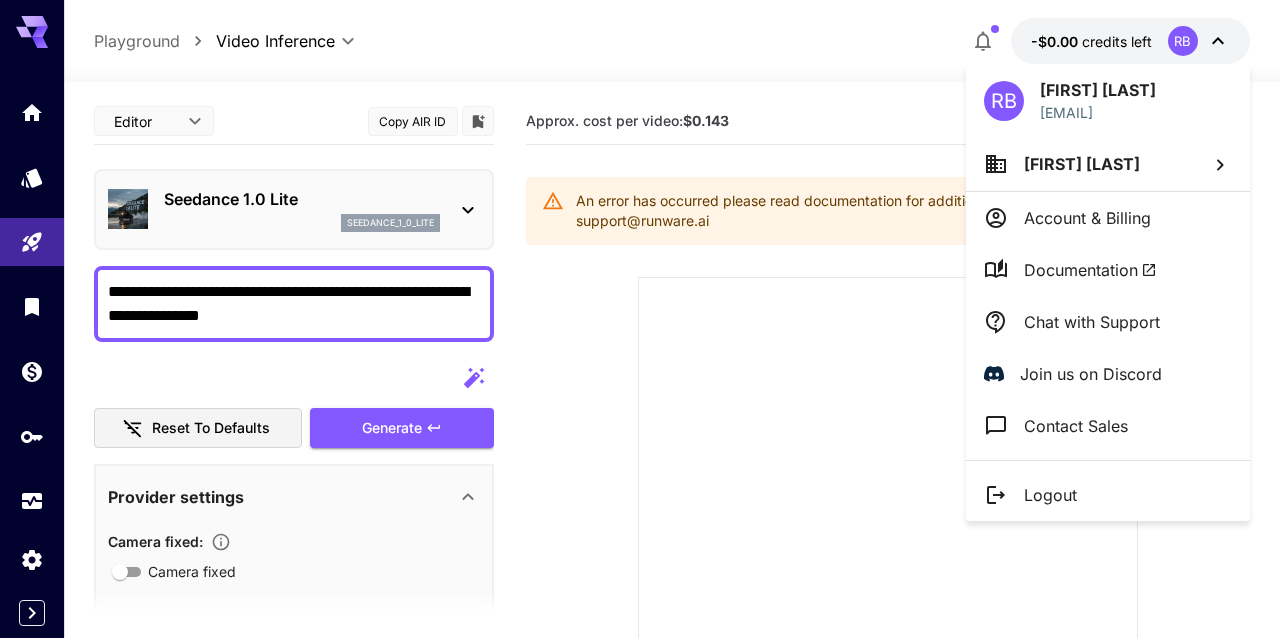 click on "Account & Billing" at bounding box center [1087, 218] 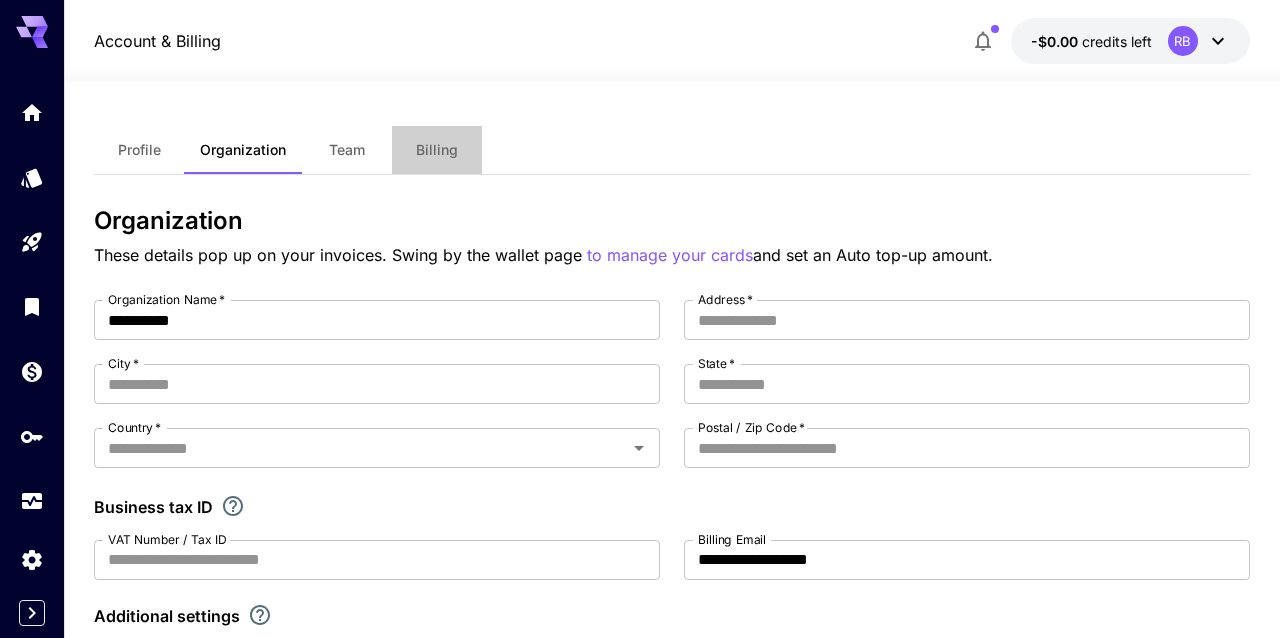 click on "Billing" at bounding box center (437, 150) 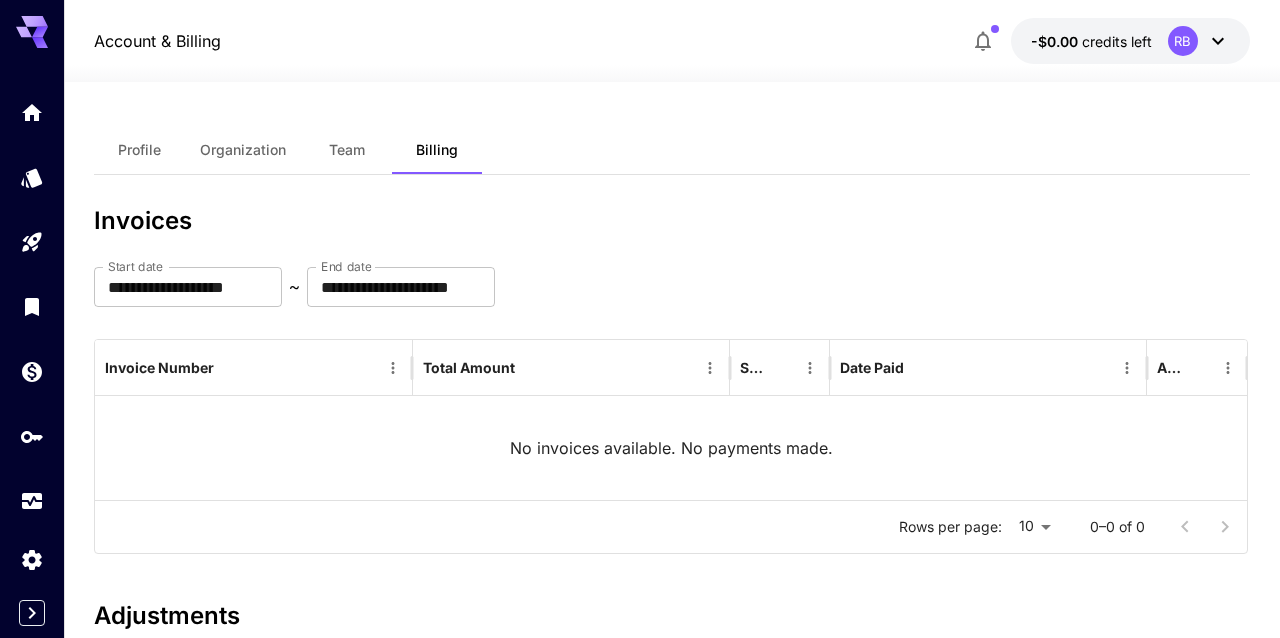 click on "Billing" at bounding box center (437, 150) 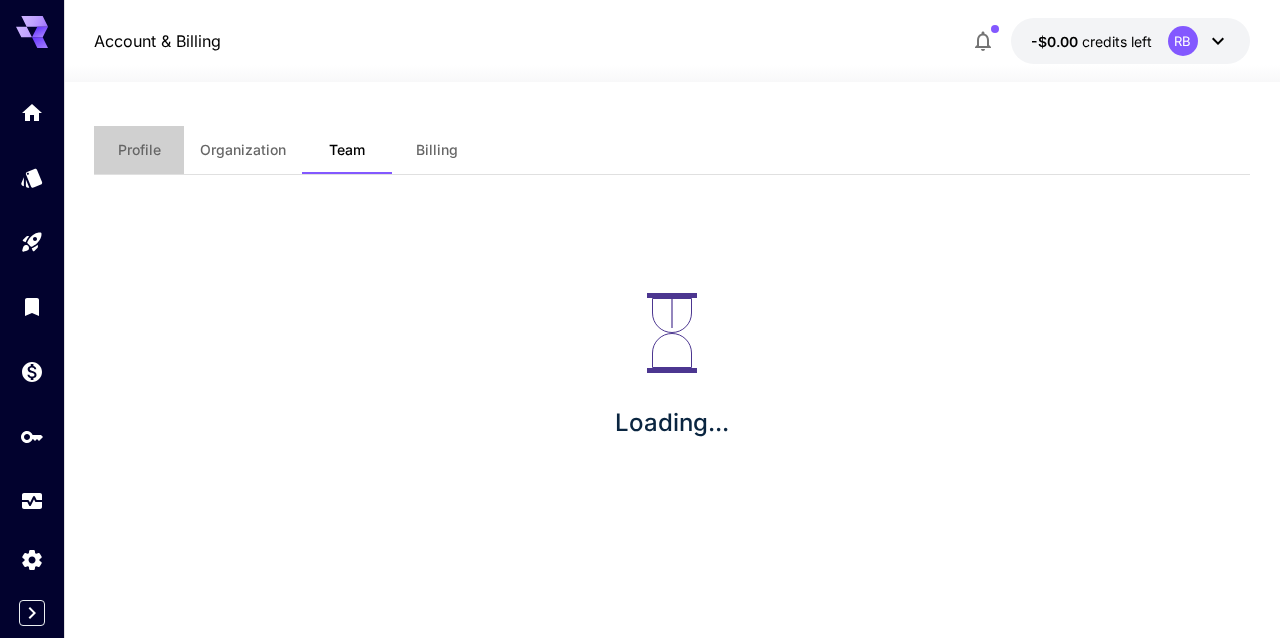 click on "Profile" at bounding box center (139, 150) 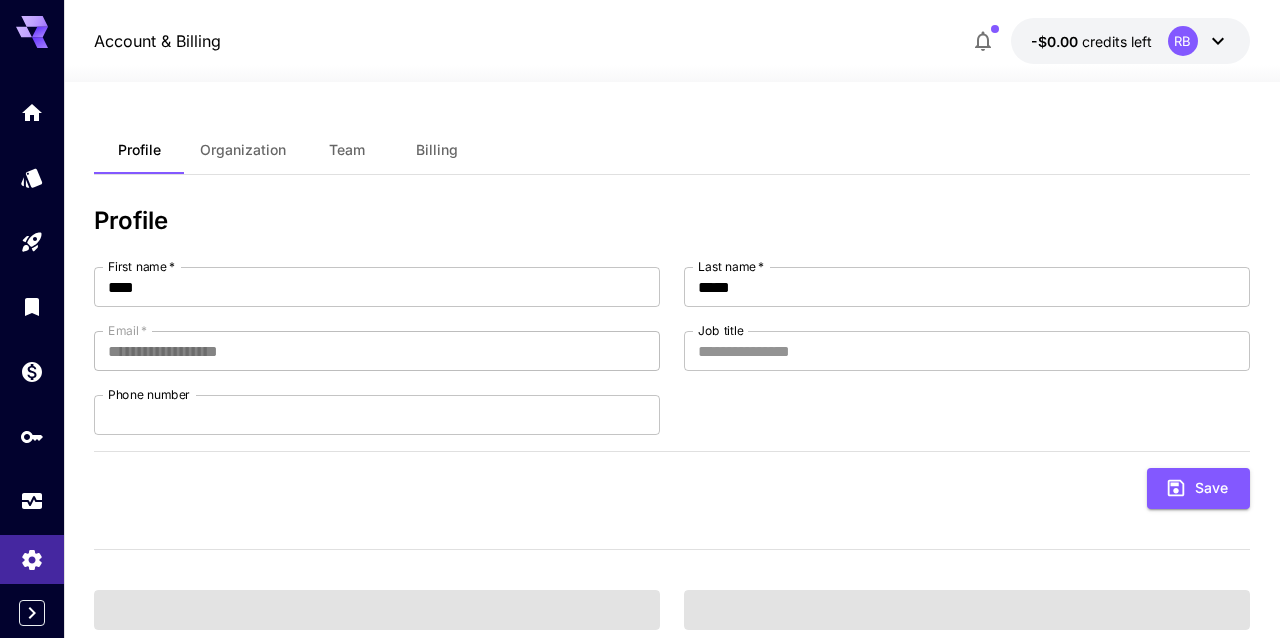 click on "Billing" at bounding box center (437, 150) 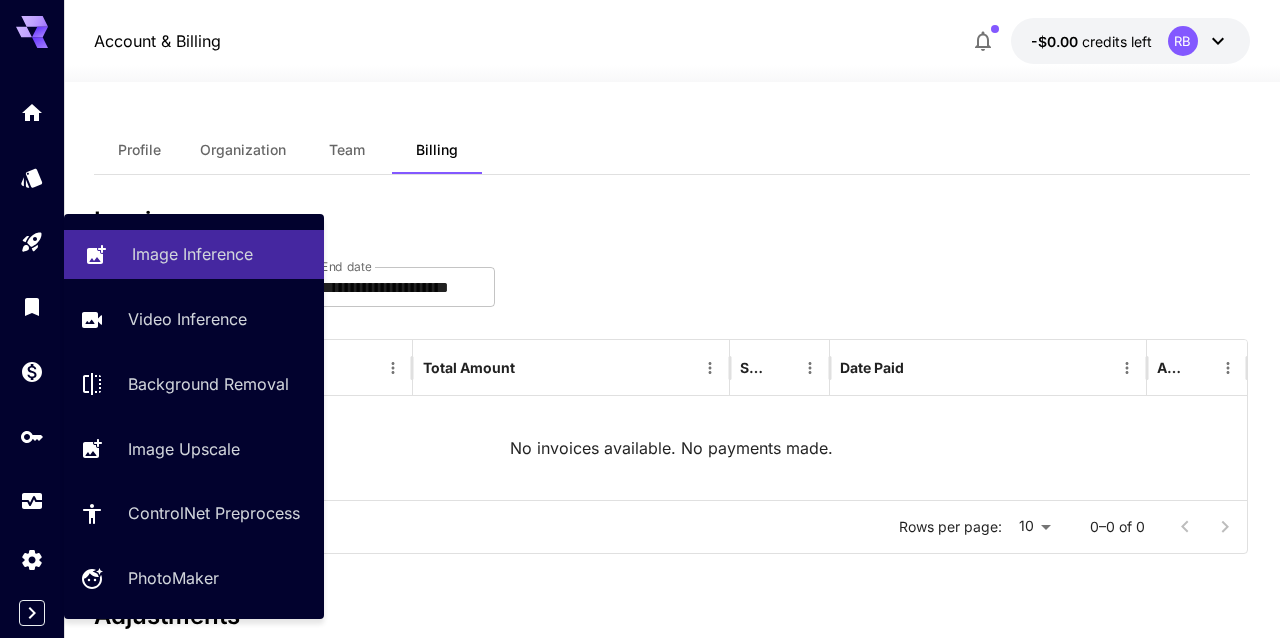 click on "Image Inference" at bounding box center (194, 254) 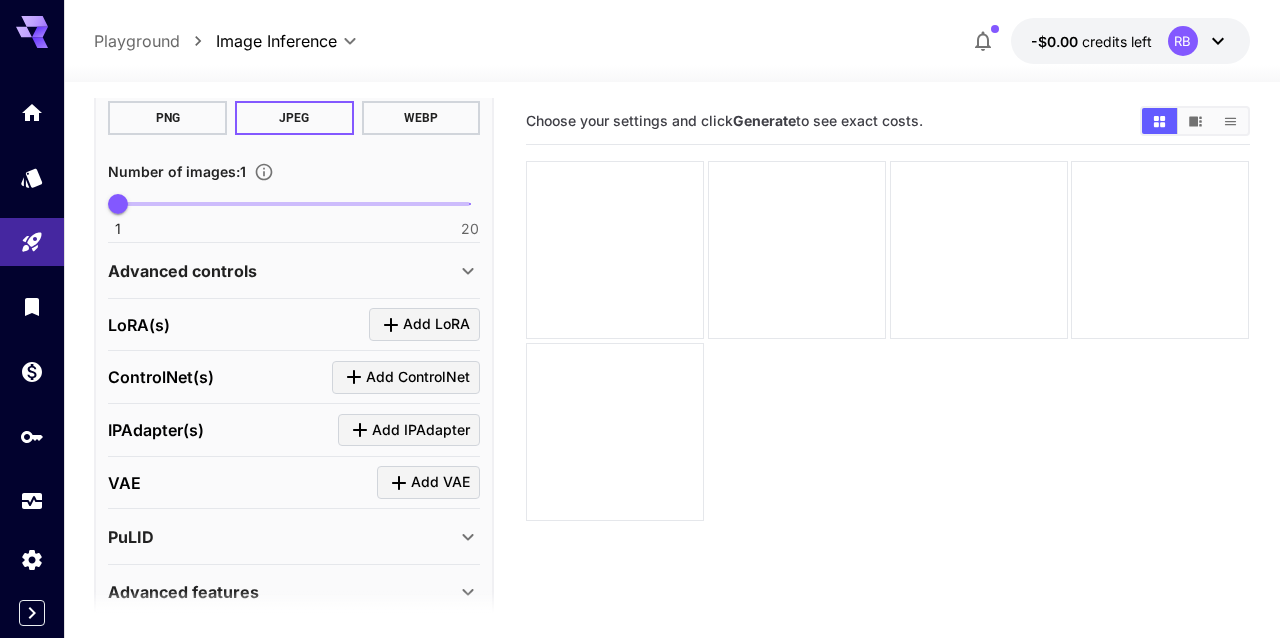 scroll, scrollTop: 678, scrollLeft: 0, axis: vertical 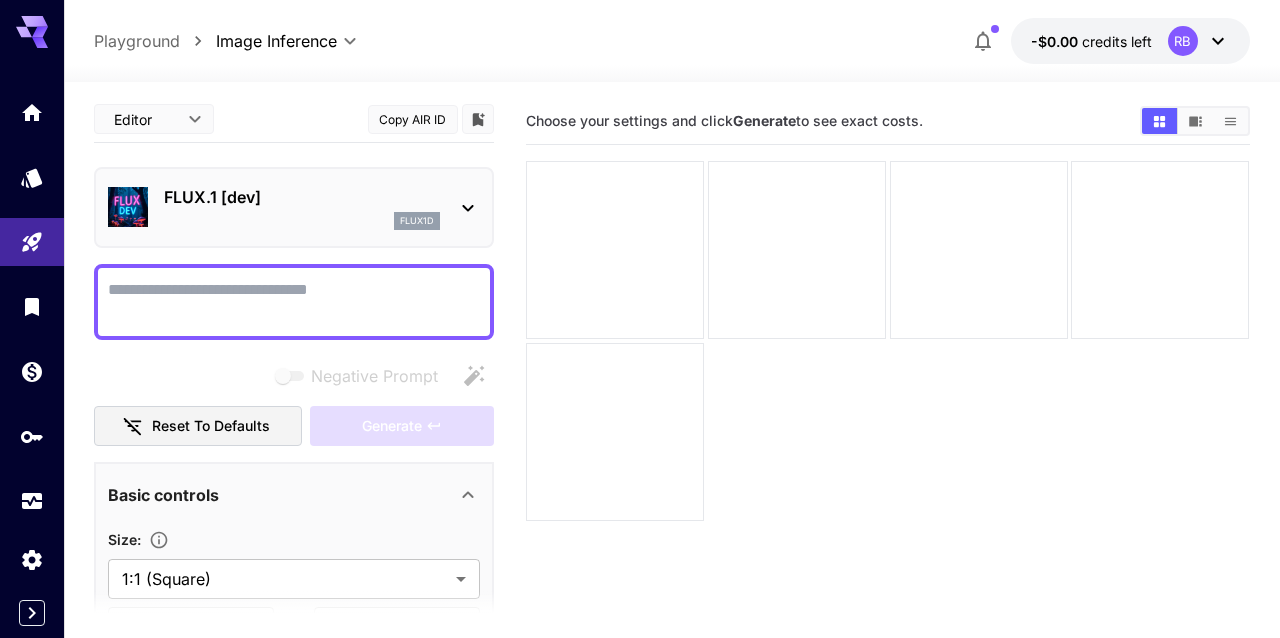 click on "FLUX.1 [dev] flux1d" at bounding box center (294, 207) 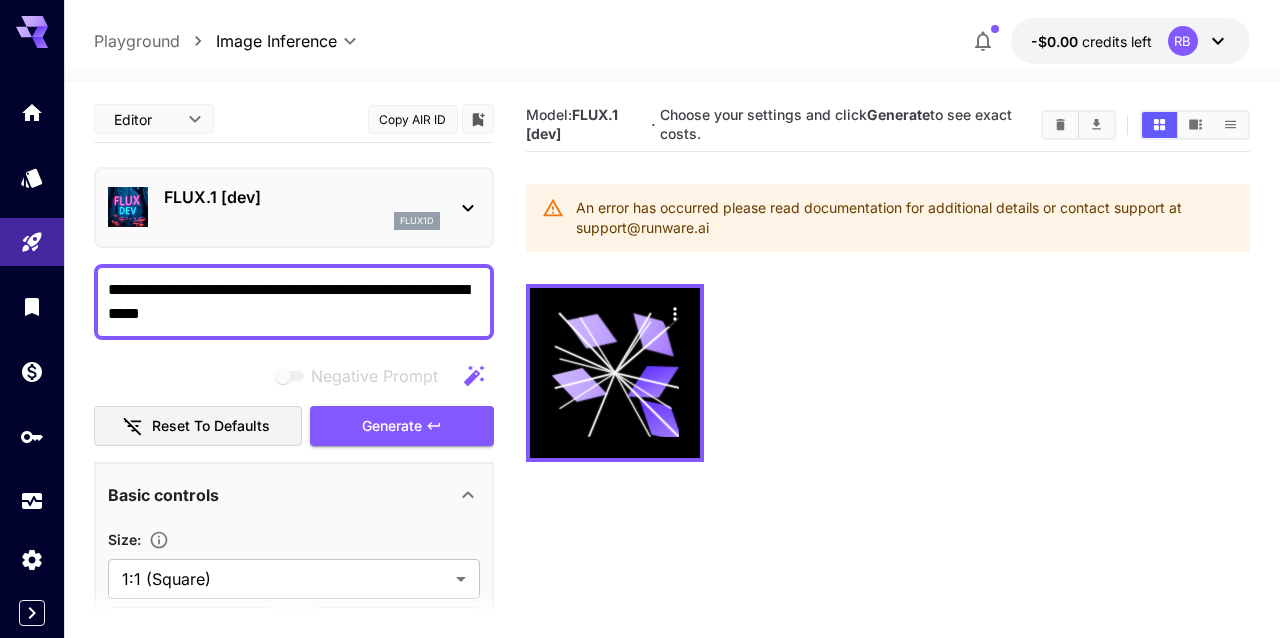 type on "**********" 